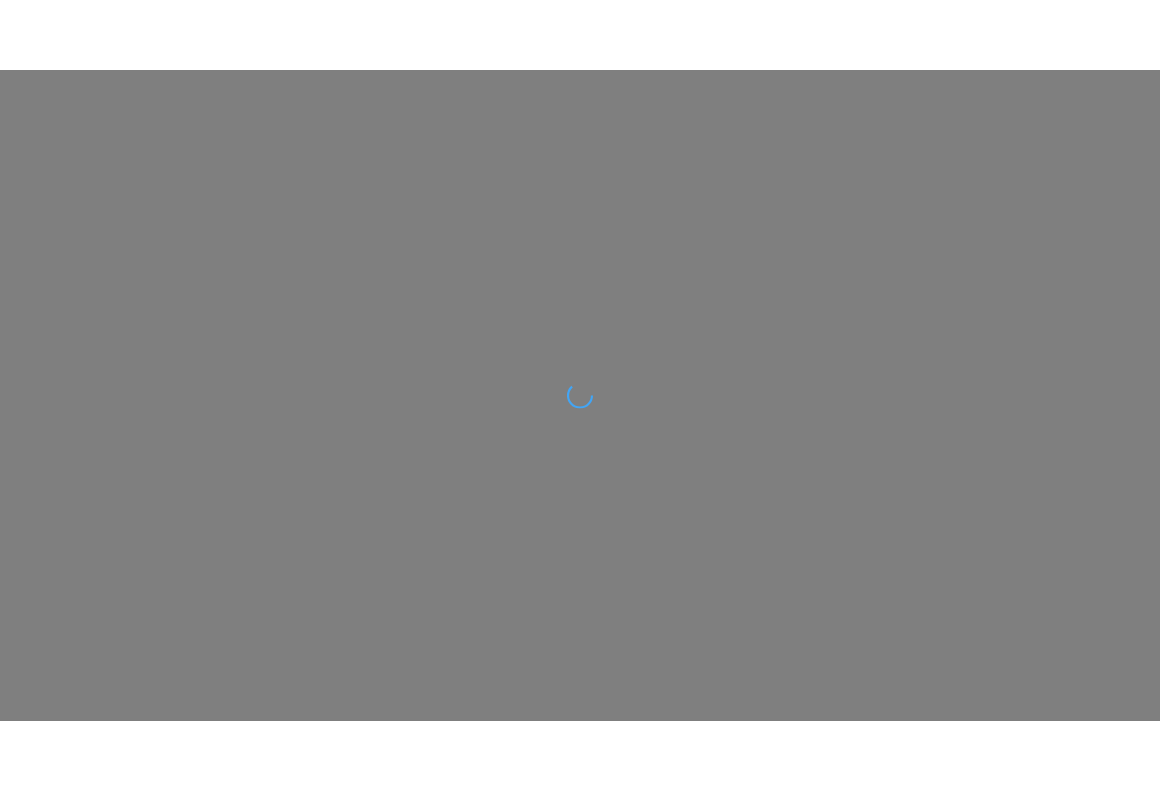 scroll, scrollTop: 0, scrollLeft: 0, axis: both 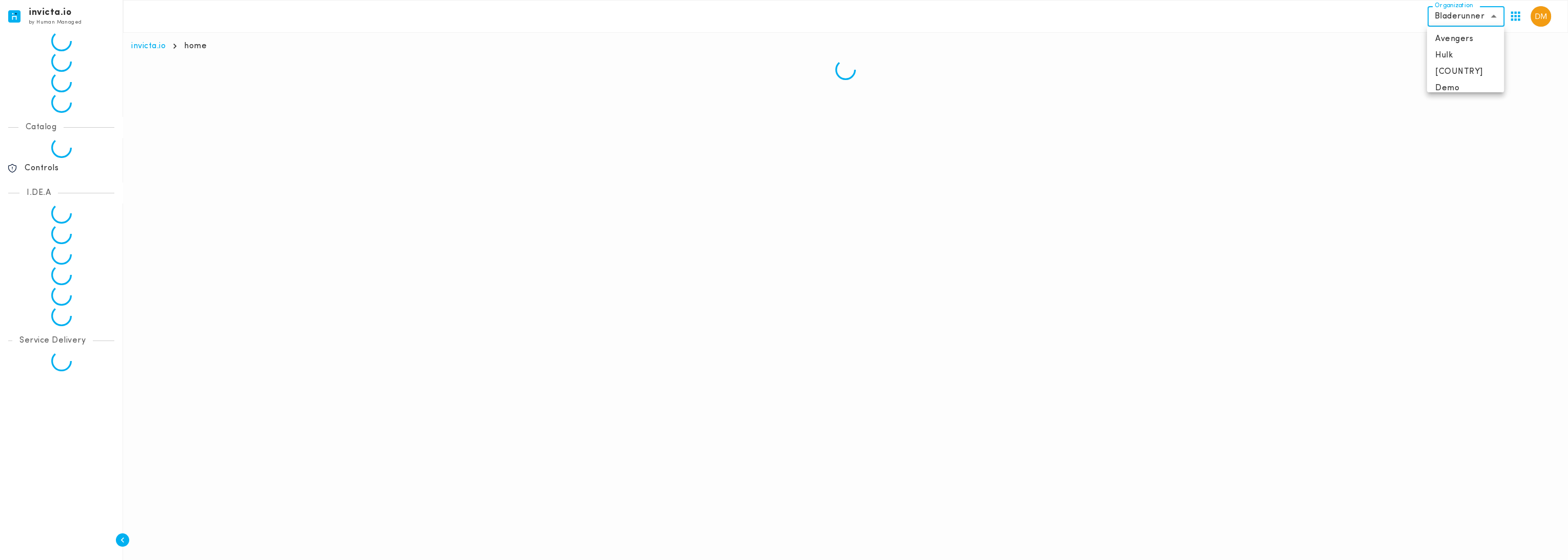 click on "invicta.io by Human Managed {"resourceSet":[{"resourceId":"invicta-io/web/nav-section-item/home","actions":["read"]}]} {"resourceSet":[{"resourceId":"invicta-io/web/nav-item/home--home","actions":["read"]}]} {"resourceSet":[{"resourceId":"invicta-io/web/nav-item/home--my-dashboard","actions":["read"]}]} {"resourceSet":[{"resourceId":"invicta-io/web/nav-item/home--usecases","actions":["read"]}]} {"resourceSet":[{"resourceId":"invicta-io/web/nav-item/home--change-management","actions":["read"]}]} {"resourceSet":[{"resourceId":"invicta-io/web/nav-section-item/catalog","actions":["read"]}]} Catalog {"resourceSet":[{"resourceId":"invicta-io/web/nav-item/catalog--assets","actions":["read"]}]} {"resourceSet":[{"resourceId":"invicta-io/web/nav-item/catalog--controls","actions":["read"]}]} Controls {"resourceSet":[{"resourceId":"invicta-io/web/nav-section-item/idea","actions":["read"]}]} I.DE.A {"resourceSet":[{"resourceId":"invicta-io/web/nav-item/idea--posture","actions":["read"]}]} Service Delivery Organization" at bounding box center (784, 44) 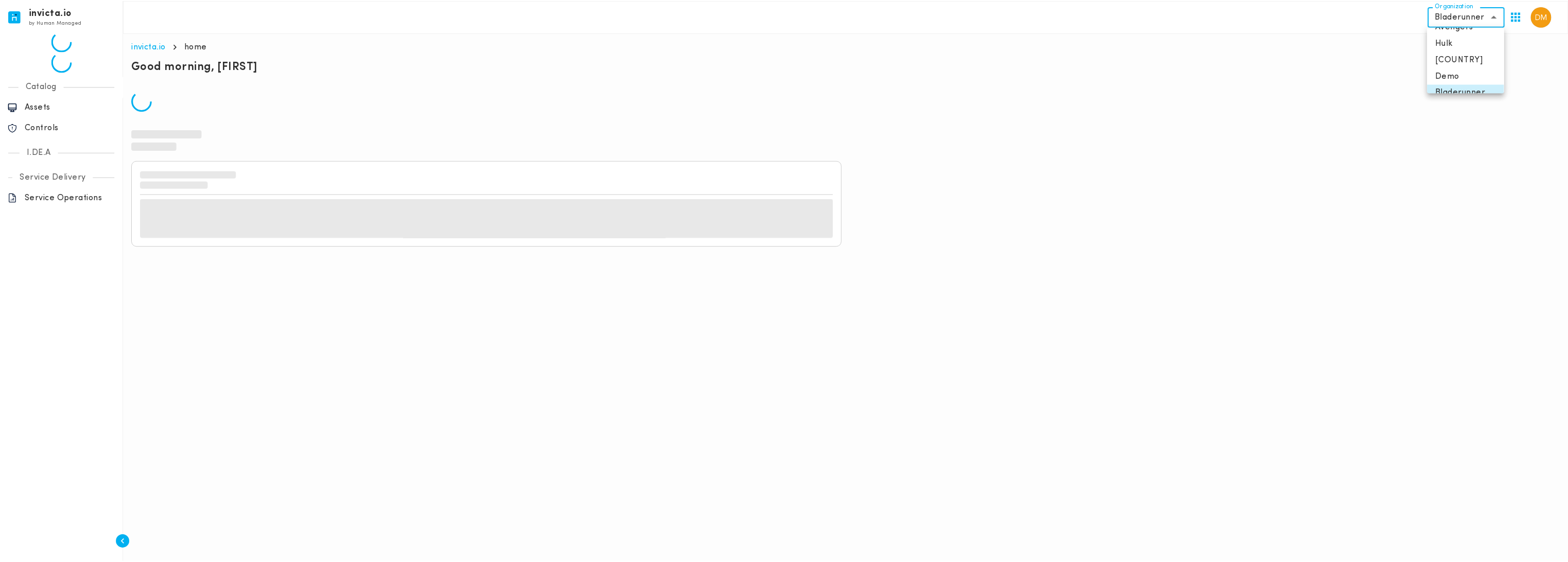 scroll, scrollTop: 0, scrollLeft: 0, axis: both 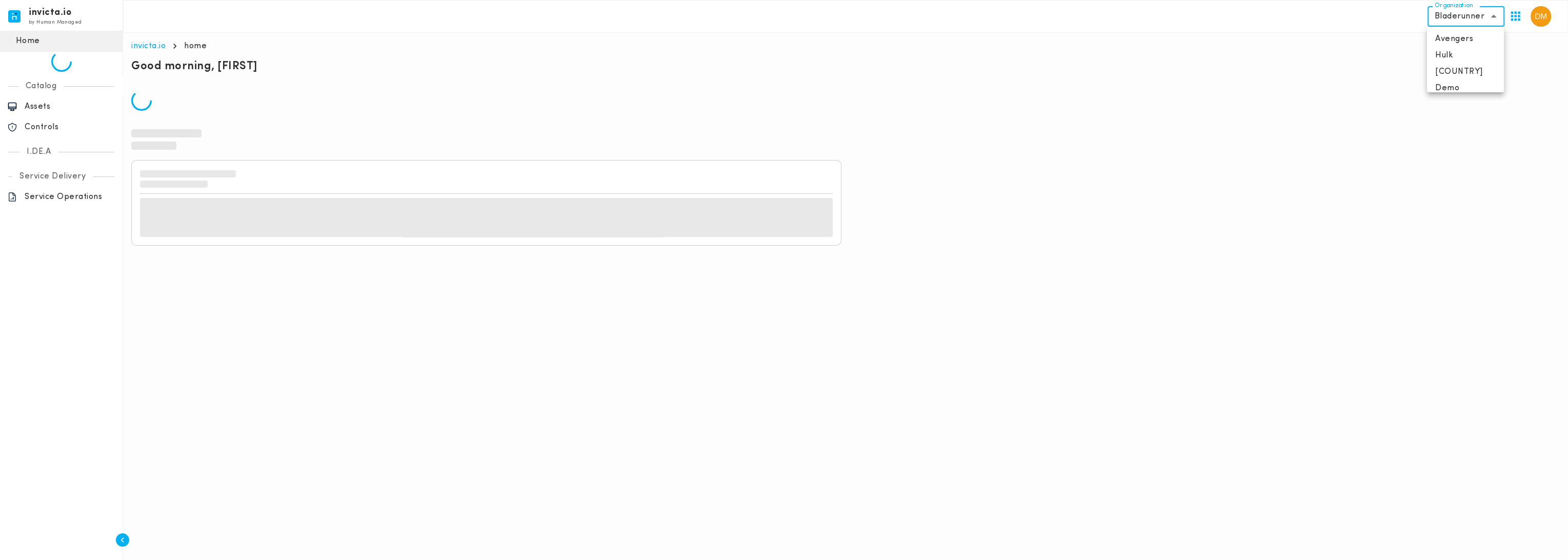 click on "Avengers" at bounding box center [1465, 39] 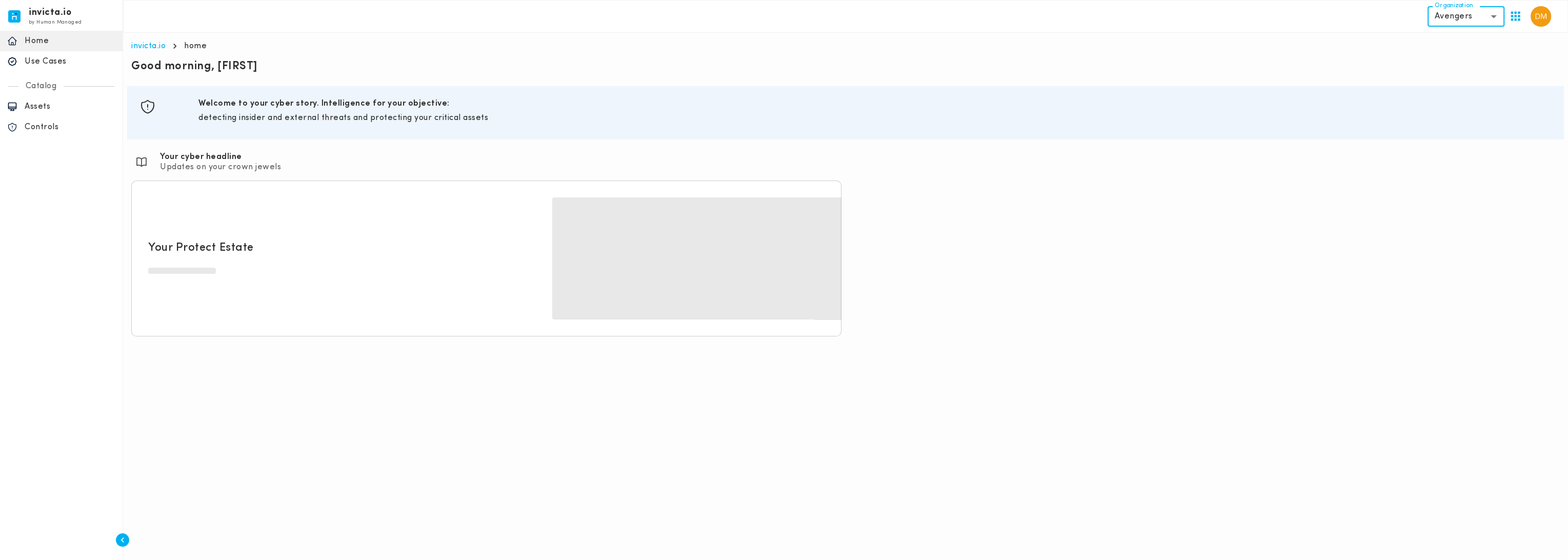 click on "Assets" at bounding box center (70, 107) 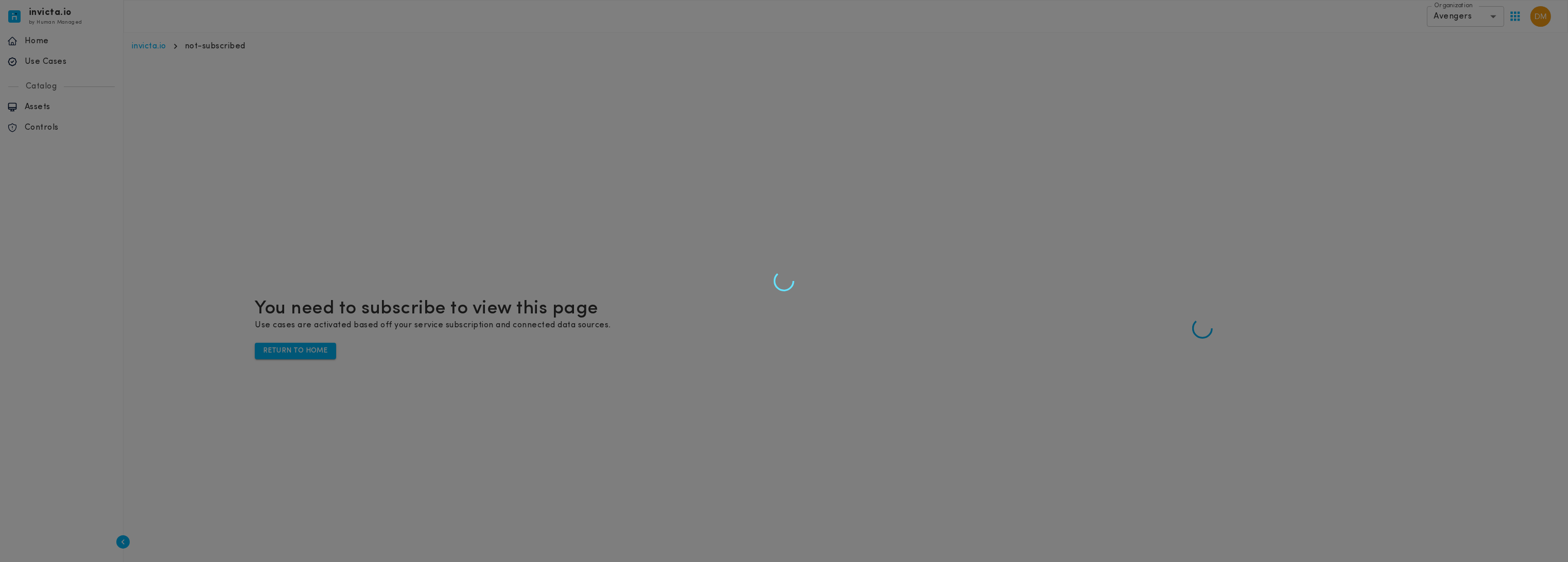 click at bounding box center (784, 281) 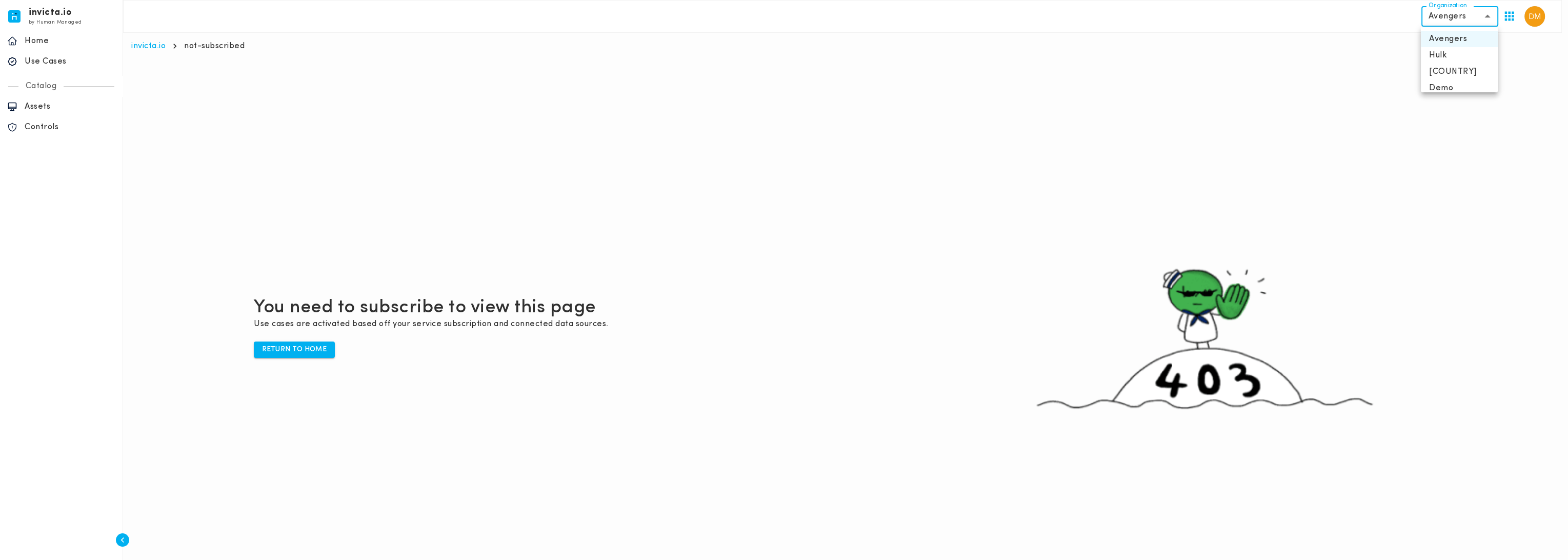 click on "invicta.io by Human Managed {"resourceSet":[{"resourceId":"invicta-io/web/nav-section-item/home","actions":["read"]}]} {"resourceSet":[{"resourceId":"invicta-io/web/nav-item/home--home","actions":["read"]}]} home Home {"resourceSet":[{"resourceId":"invicta-io/web/nav-item/home--my-dashboard","actions":["read"]}]} {"resourceSet":[{"resourceId":"invicta-io/web/nav-item/home--usecases","actions":["read"]}]} Use Cases {"resourceSet":[{"resourceId":"invicta-io/web/nav-item/home--change-management","actions":["read"]}]} {"resourceSet":[{"resourceId":"invicta-io/web/nav-section-item/catalog","actions":["read"]}]} Catalog {"resourceSet":[{"resourceId":"invicta-io/web/nav-item/catalog--assets","actions":["read"]}]} Assets {"resourceSet":[{"resourceId":"invicta-io/web/nav-item/catalog--controls","actions":["read"]}]} Controls {"resourceSet":[{"resourceId":"invicta-io/web/nav-section-item/idea","actions":["read"]}]} {"resourceSet":[{"resourceId":"invicta-io/web/nav-section-item/usecases","actions":["read"]}]} Avengers" at bounding box center (784, 306) 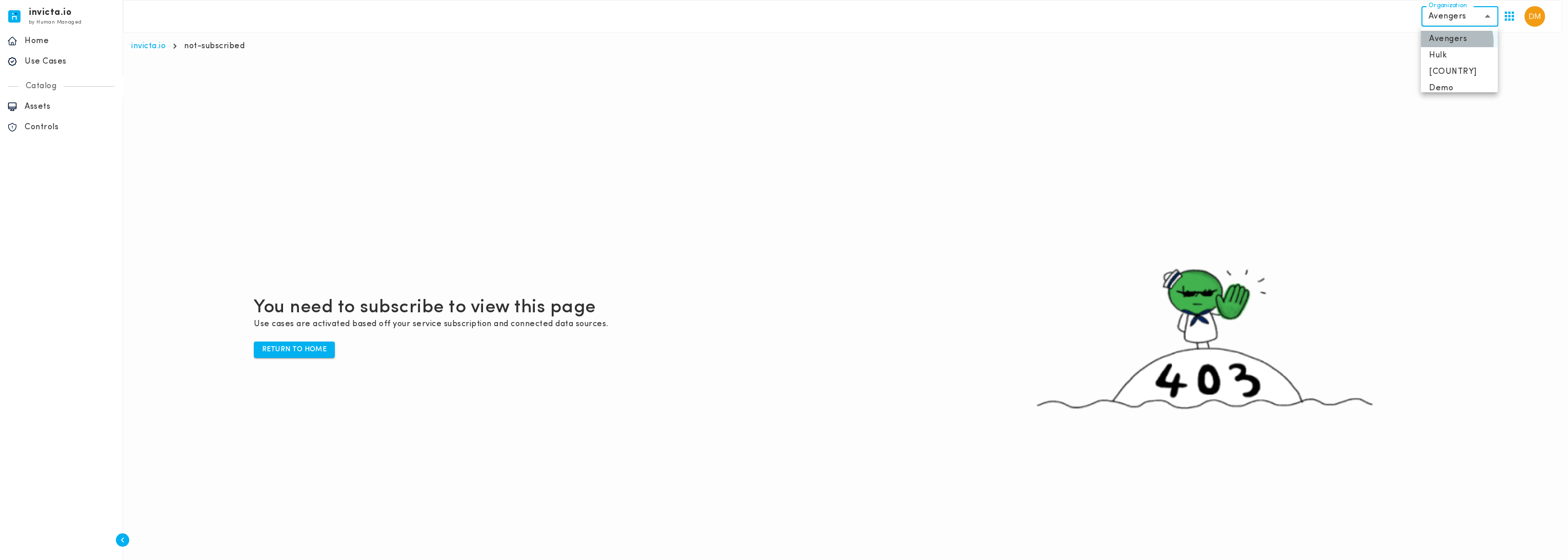click on "Avengers" at bounding box center [1459, 39] 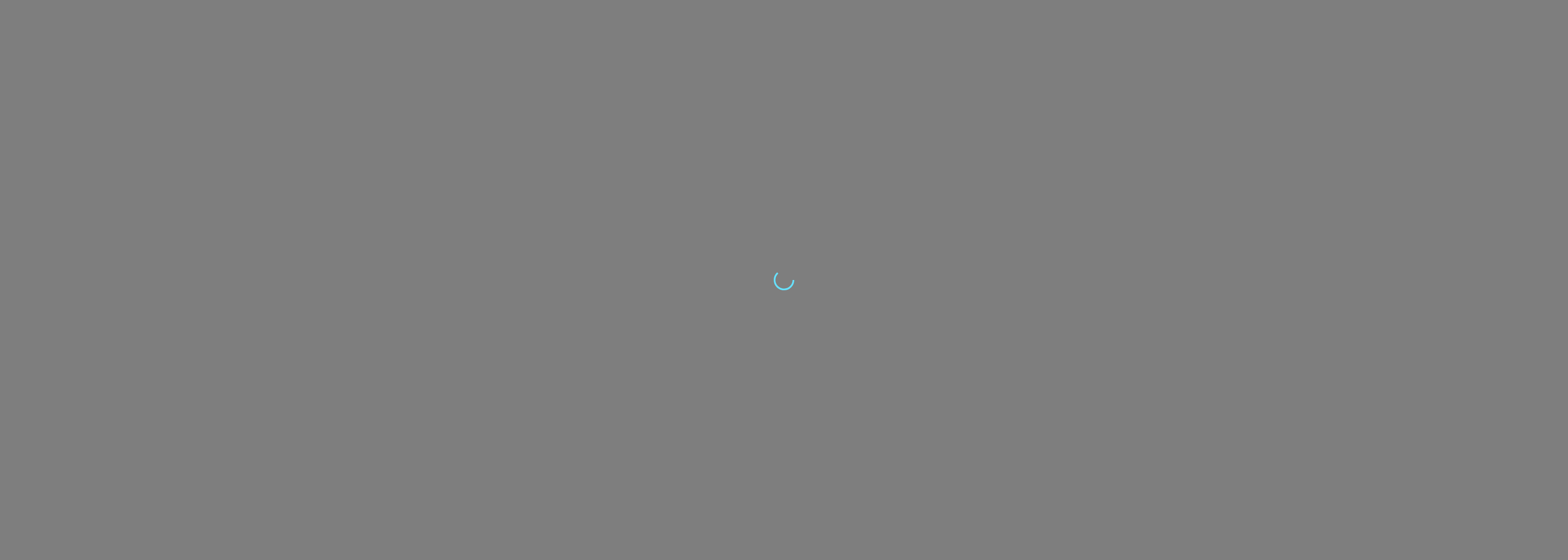 scroll, scrollTop: 0, scrollLeft: 0, axis: both 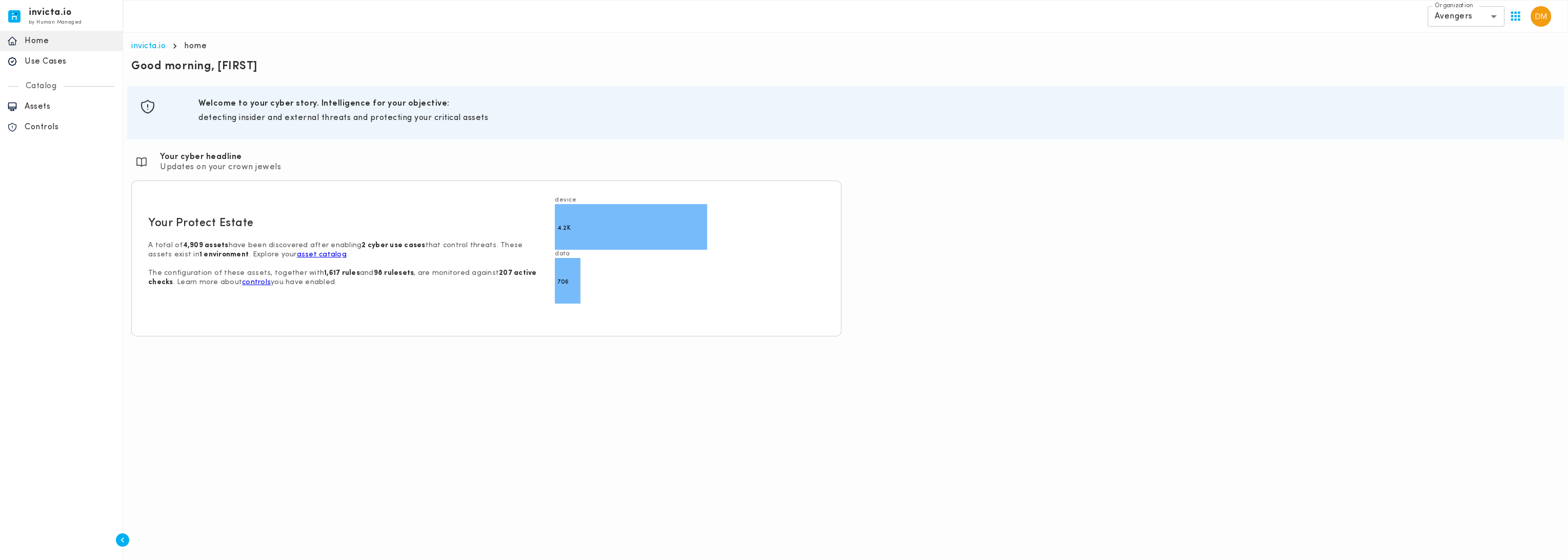click on "asset catalog" at bounding box center [321, 254] 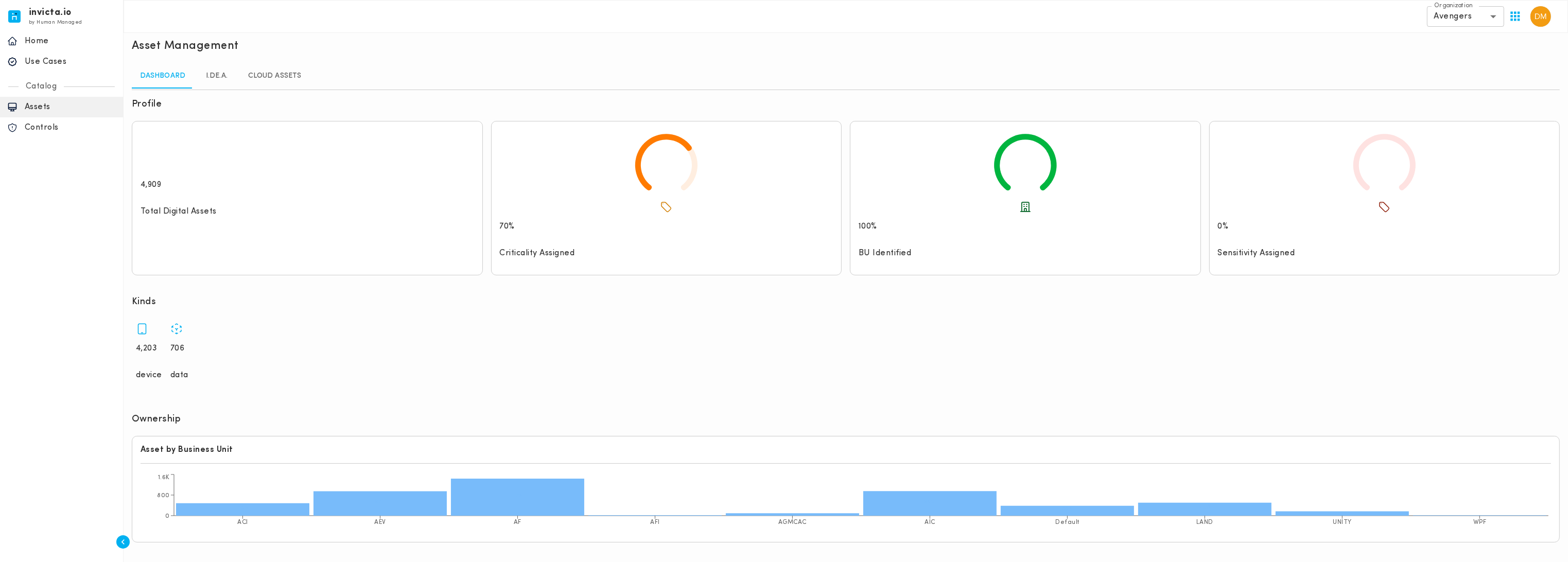 scroll, scrollTop: 0, scrollLeft: 0, axis: both 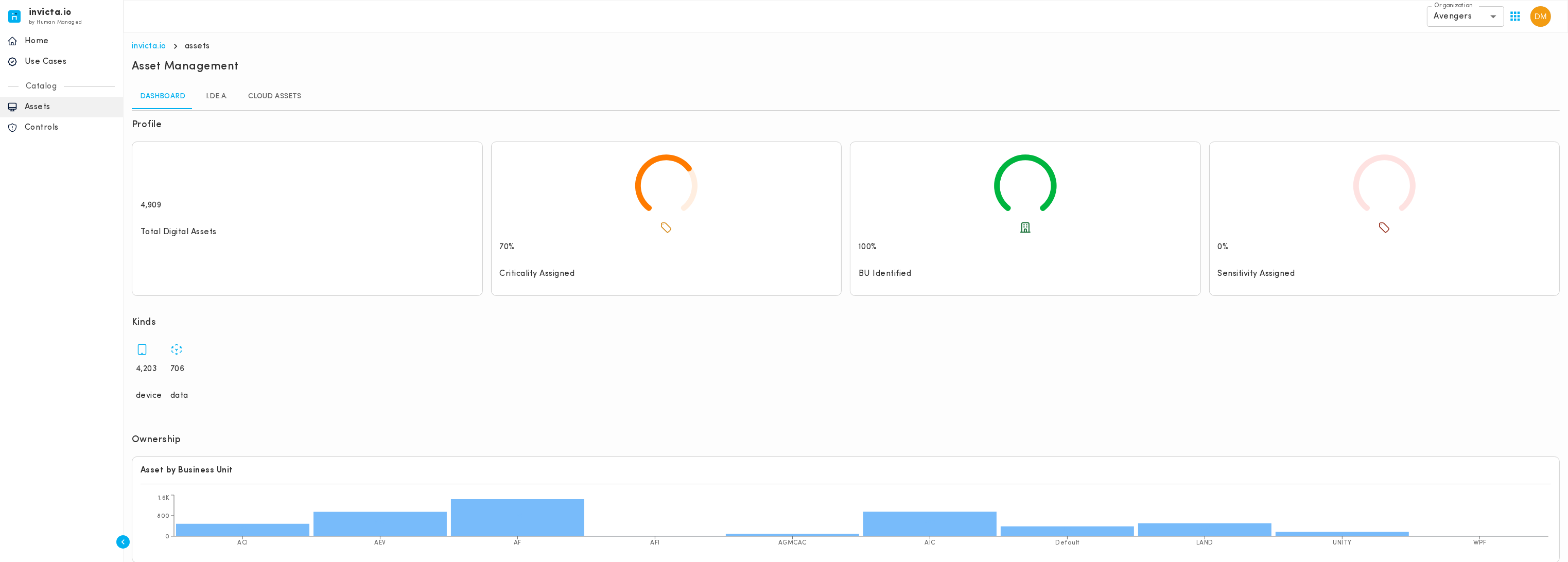 click on "I.DE.A." at bounding box center (217, 97) 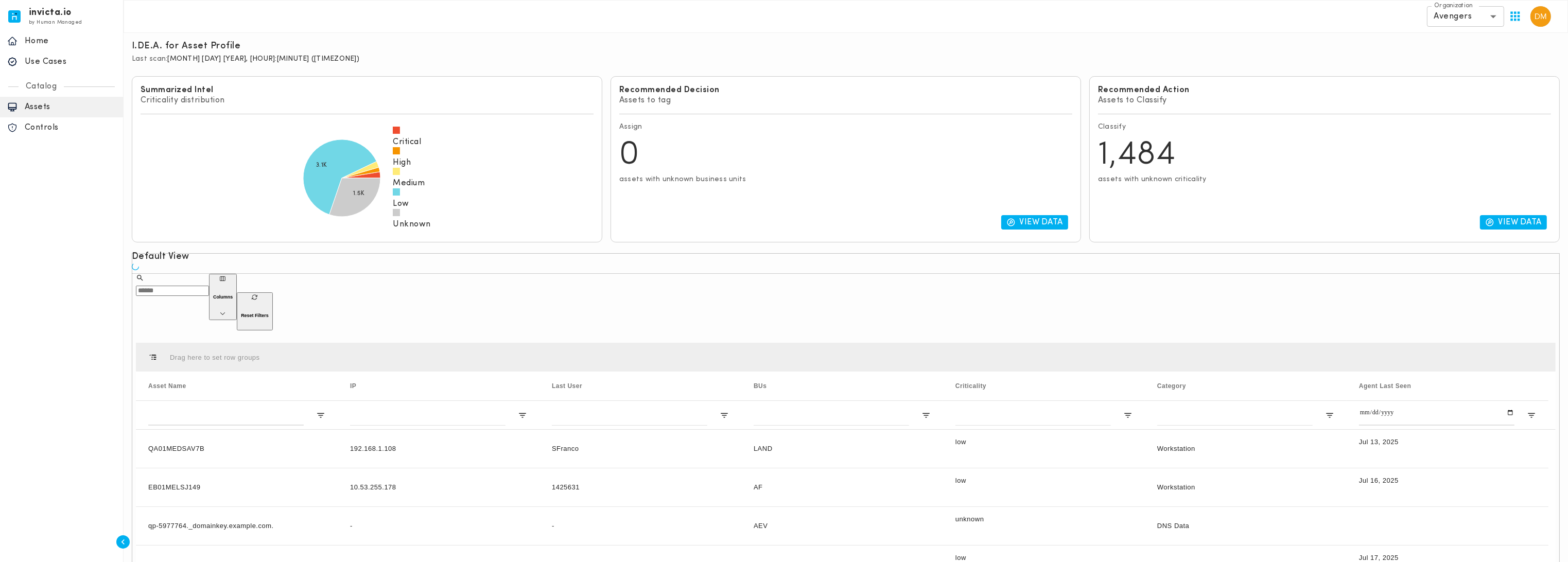scroll, scrollTop: 114, scrollLeft: 0, axis: vertical 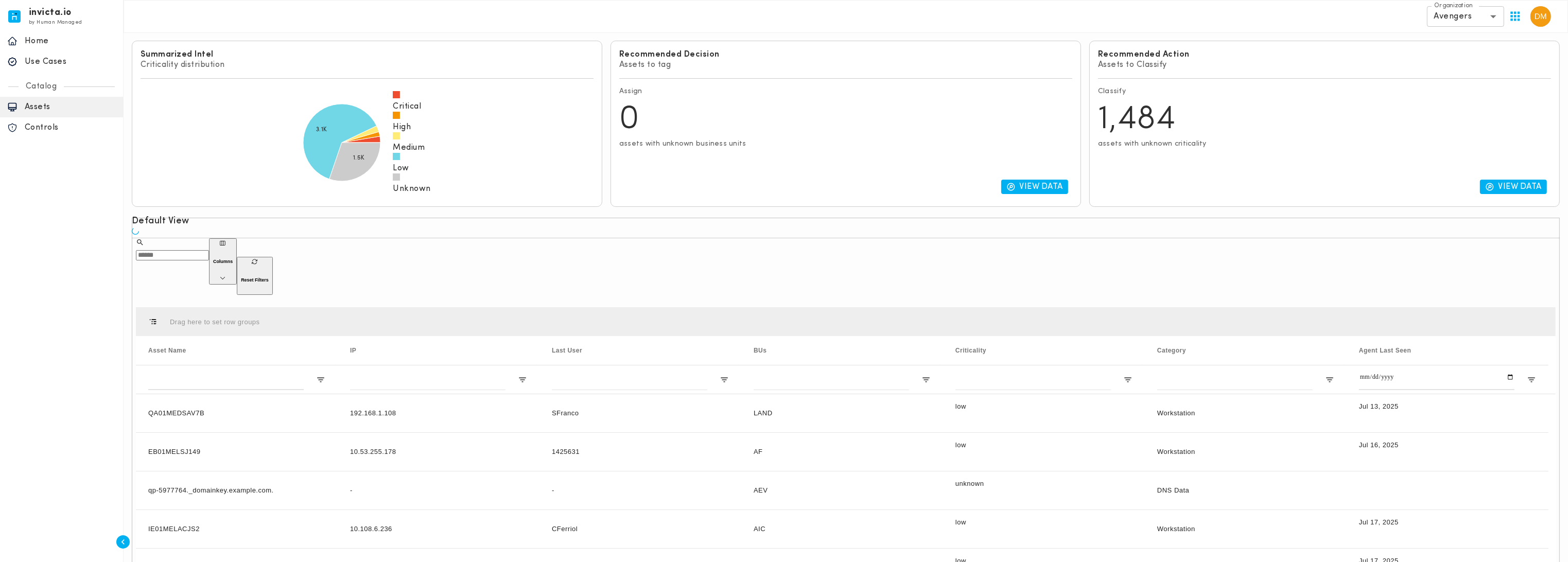 click on "Columns" at bounding box center (223, 261) 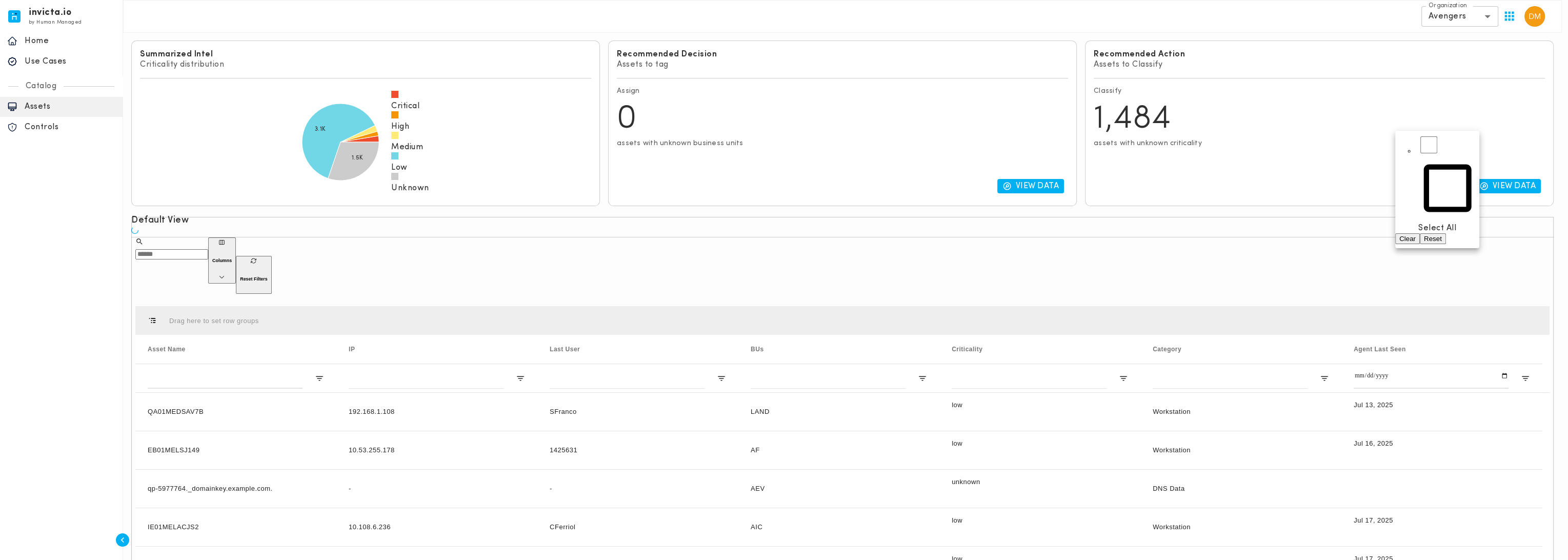 click at bounding box center [784, 280] 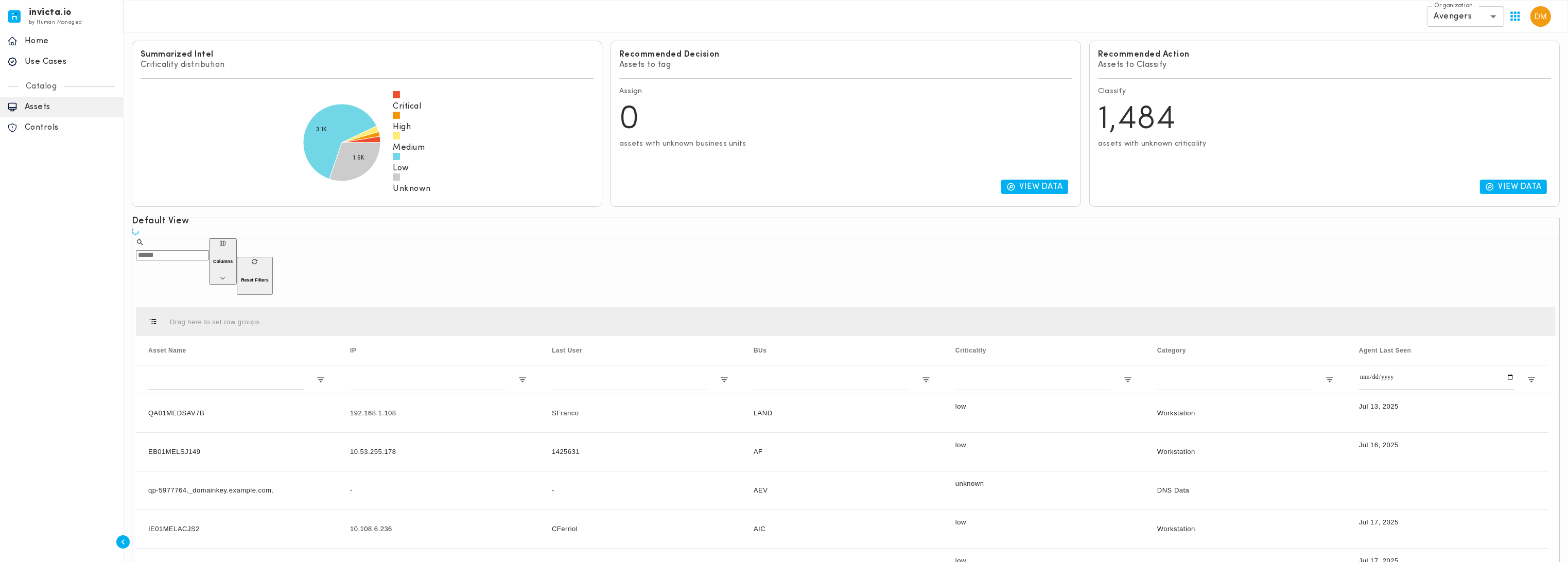 click on "Columns" at bounding box center [223, 261] 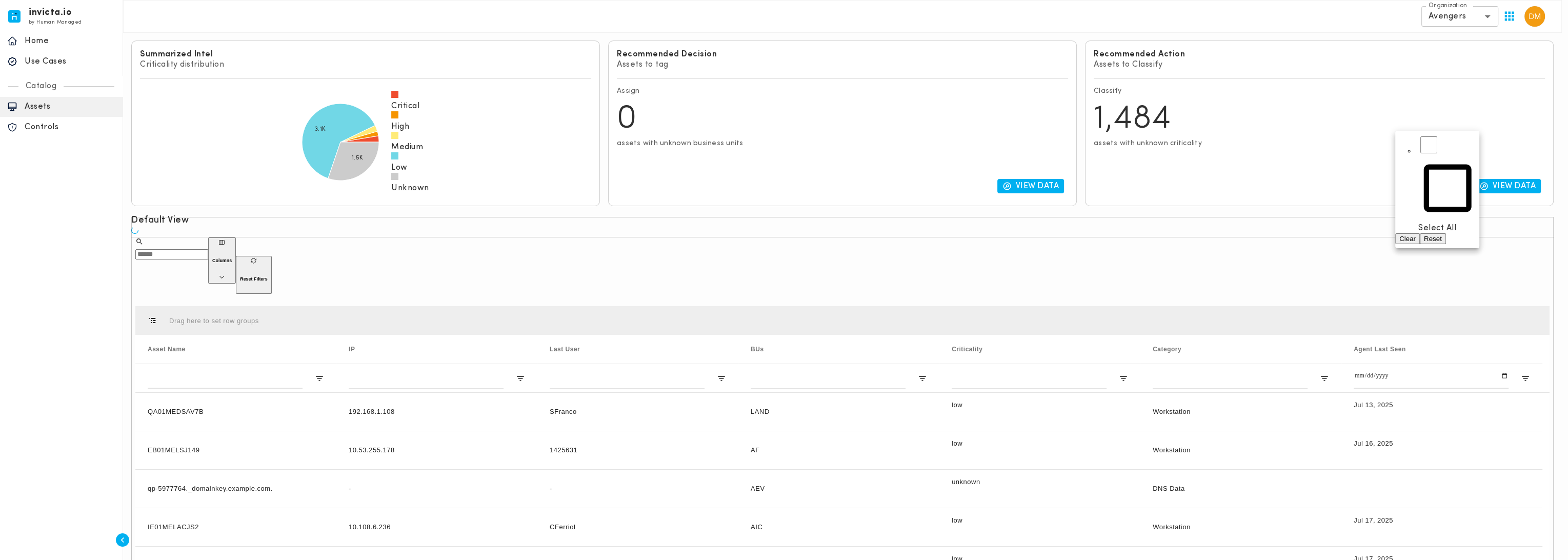 click at bounding box center [784, 280] 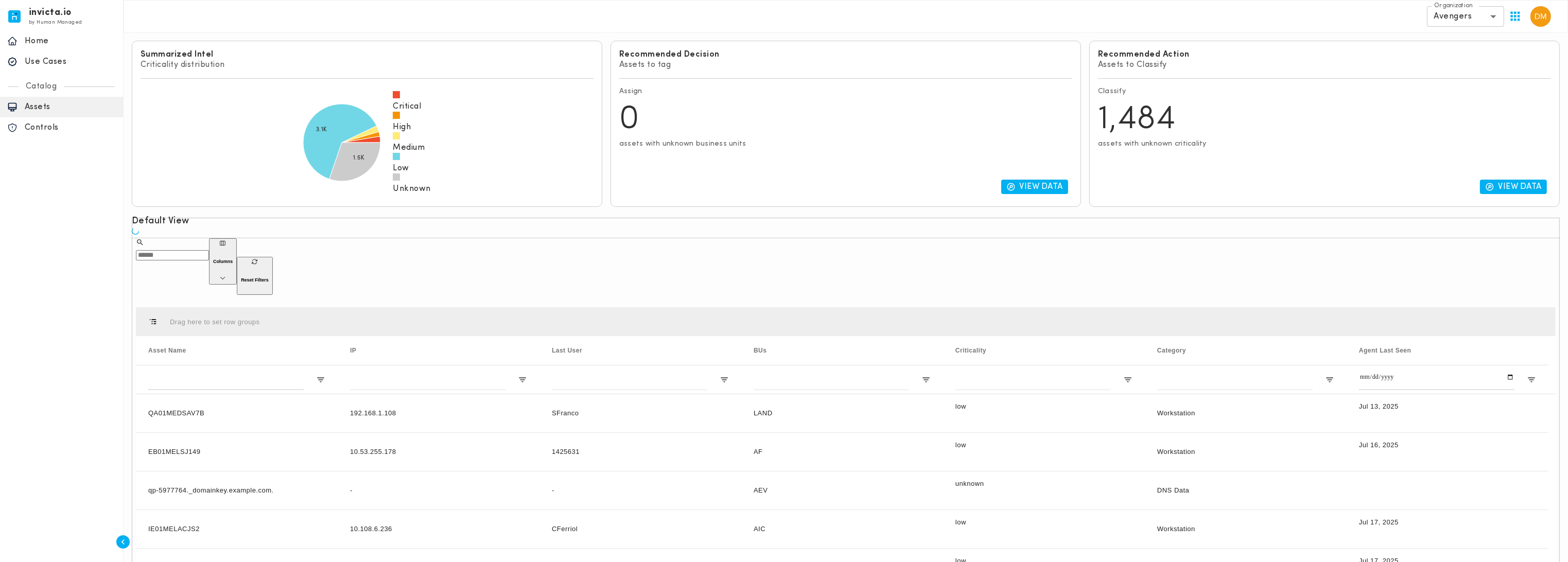 click on "Columns Reset Filters" at bounding box center [241, 267] 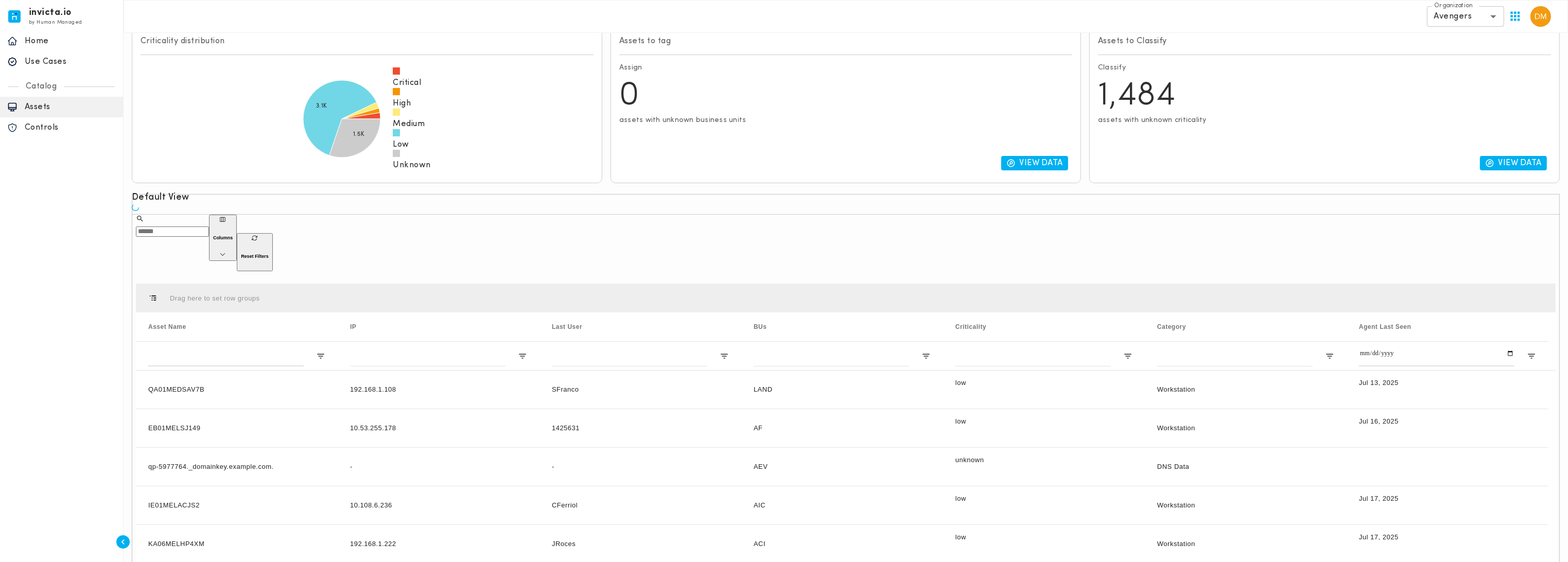 scroll, scrollTop: 150, scrollLeft: 0, axis: vertical 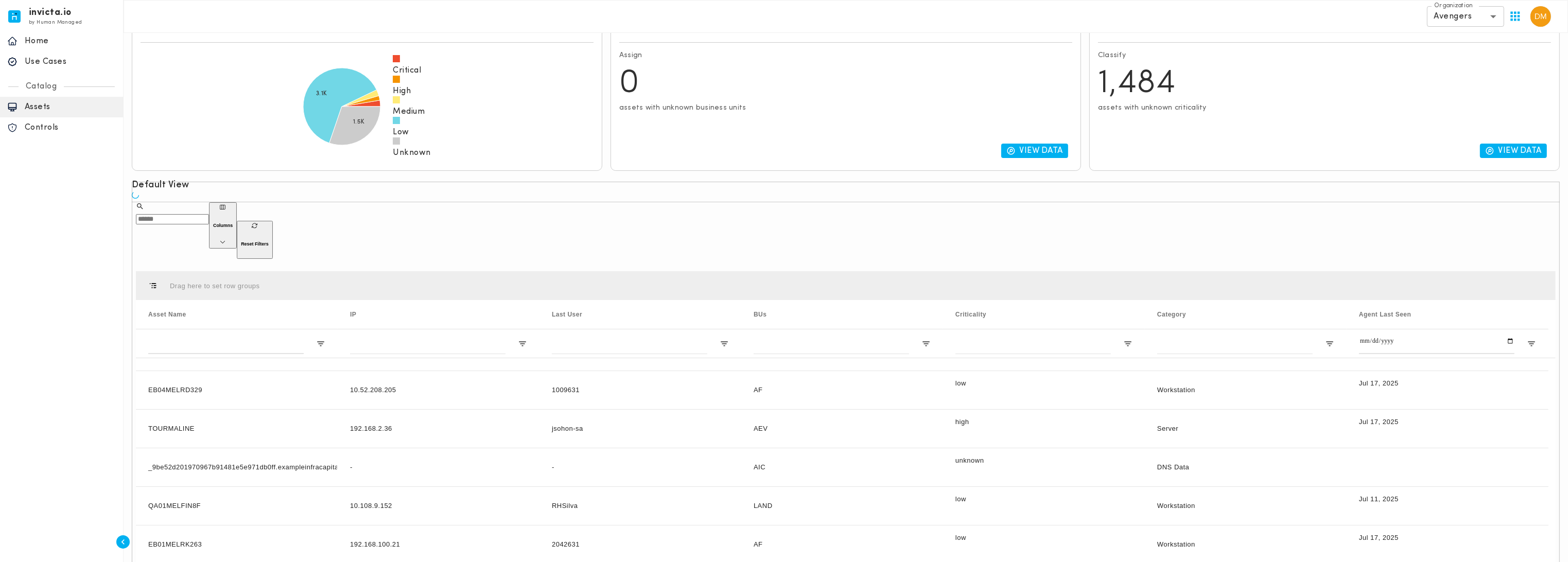 click on "Columns" at bounding box center [223, 225] 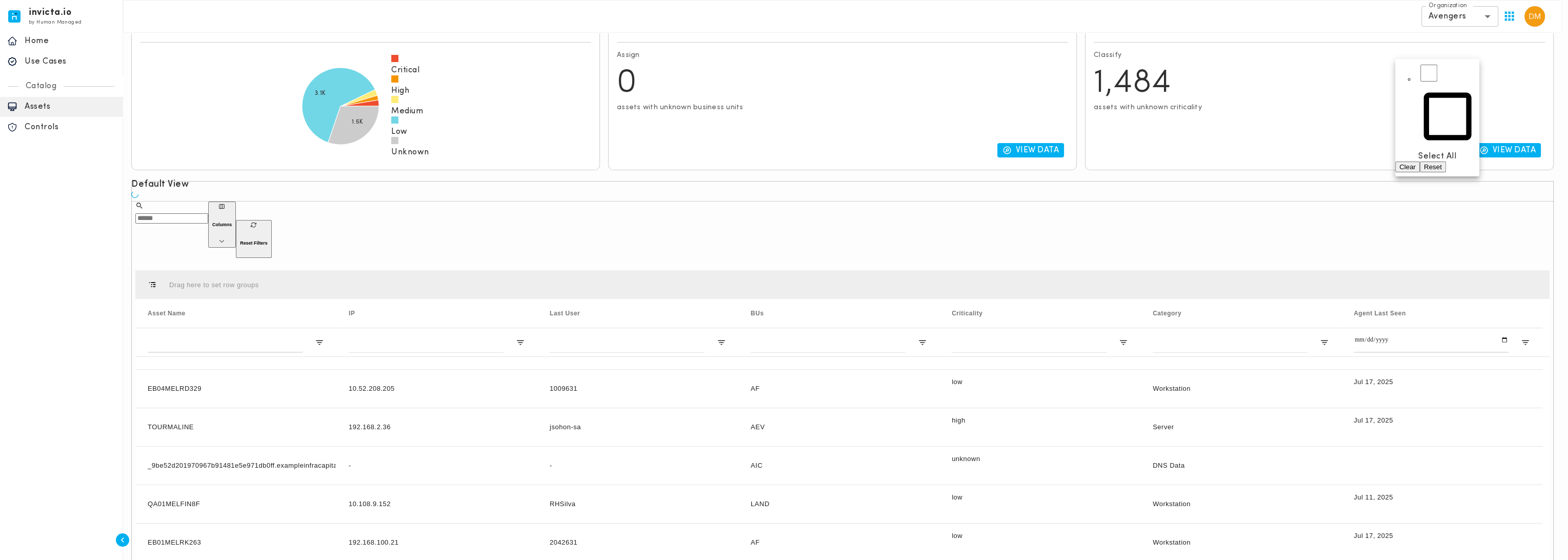 click at bounding box center (784, 280) 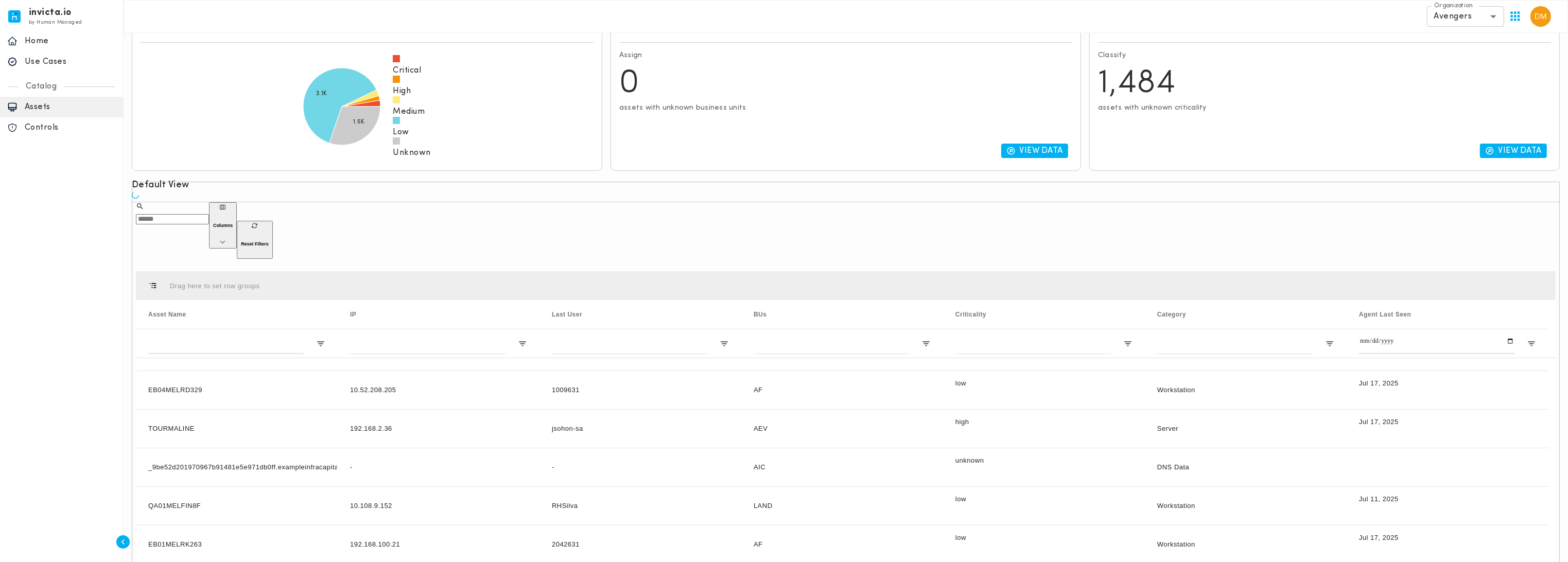 click on "Reset Filters" at bounding box center [255, 240] 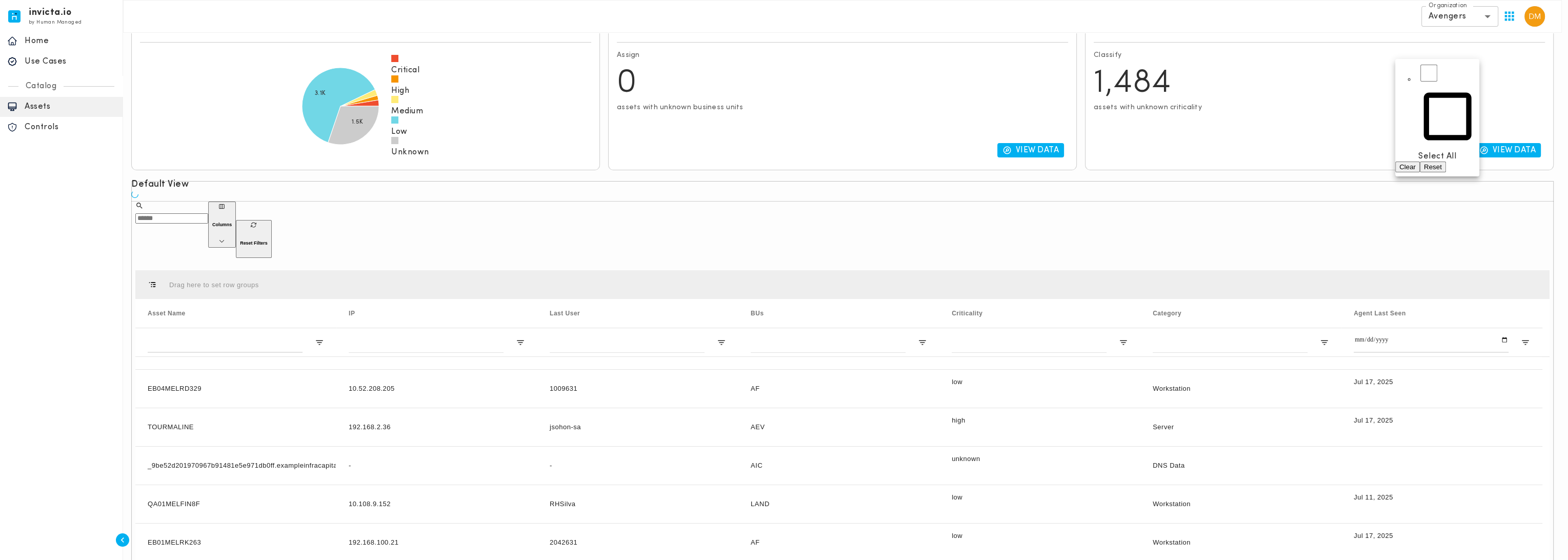 click at bounding box center (784, 280) 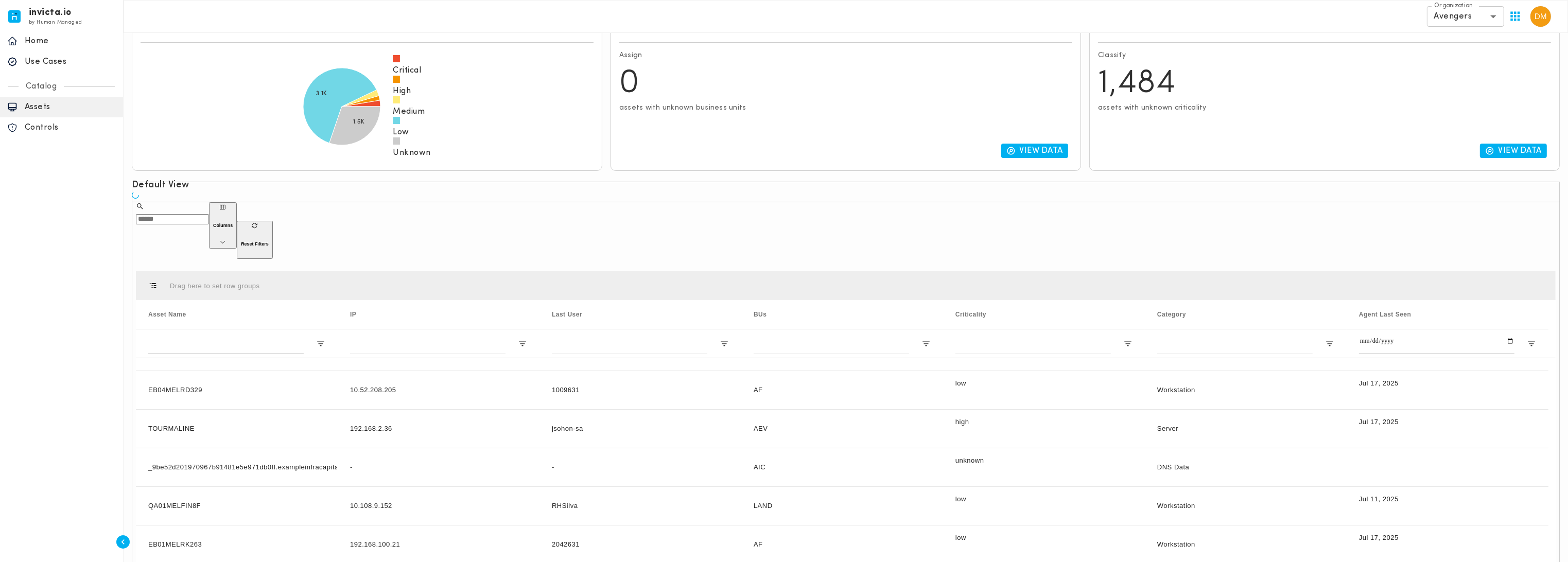 click on "Columns" at bounding box center [223, 225] 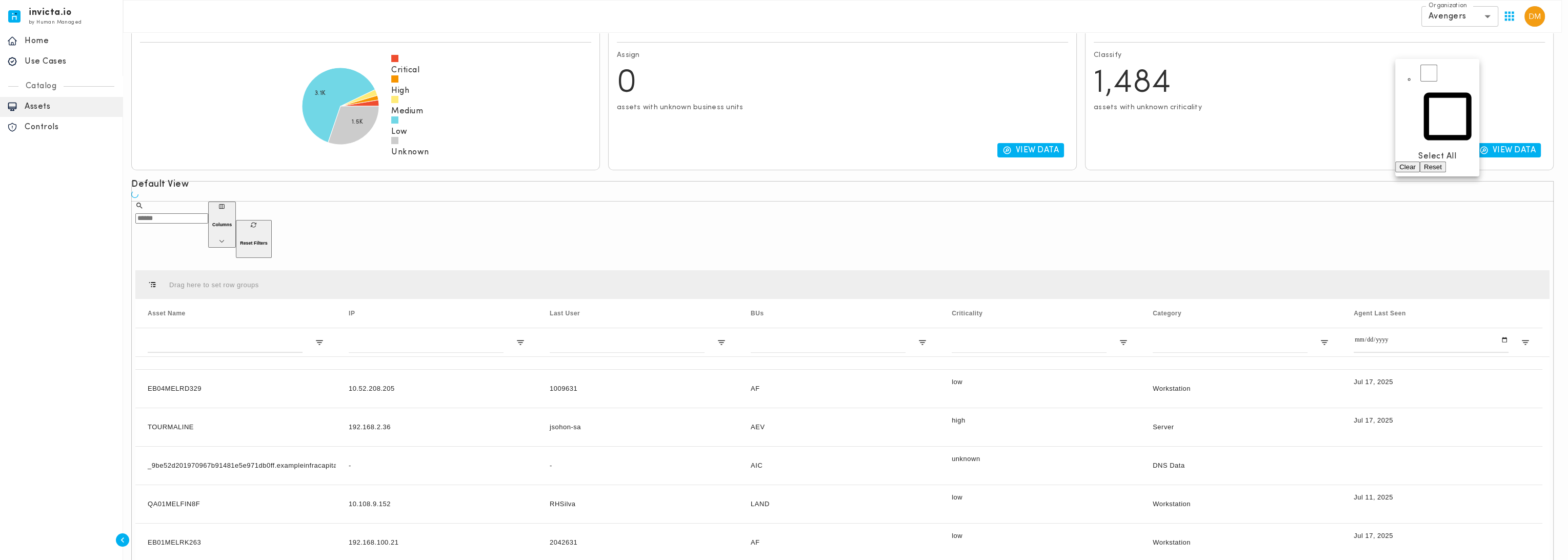 click on "Clear" at bounding box center (1408, 167) 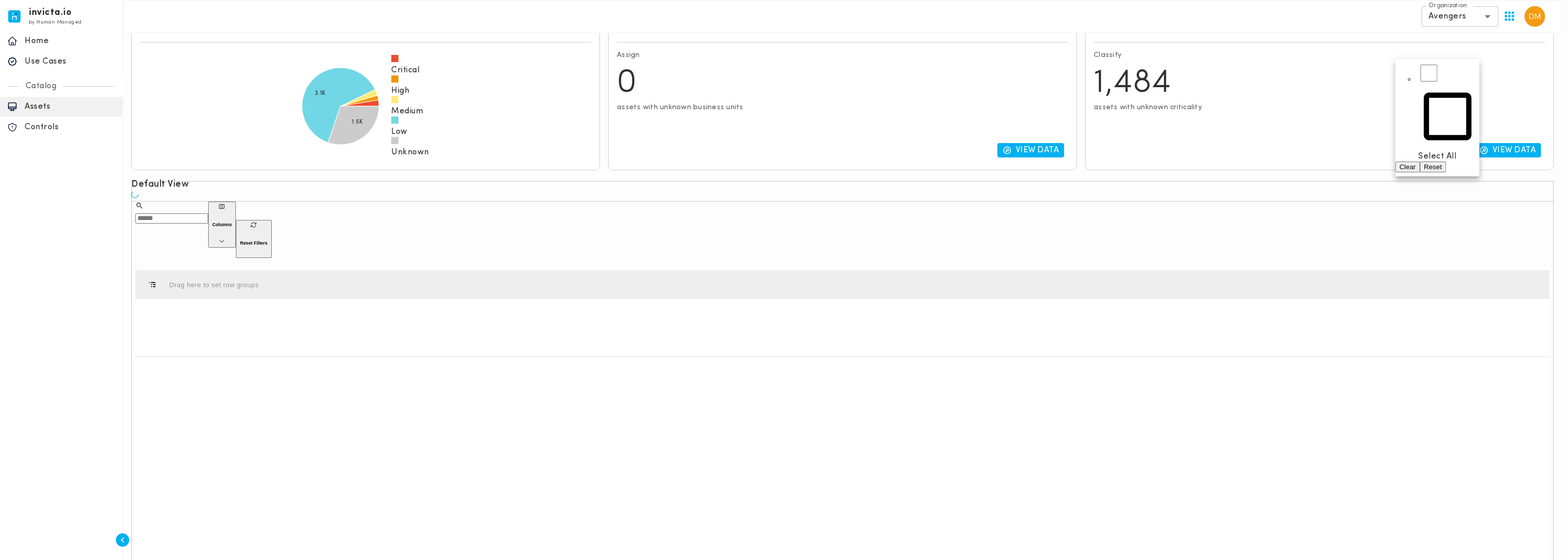 click at bounding box center [784, 280] 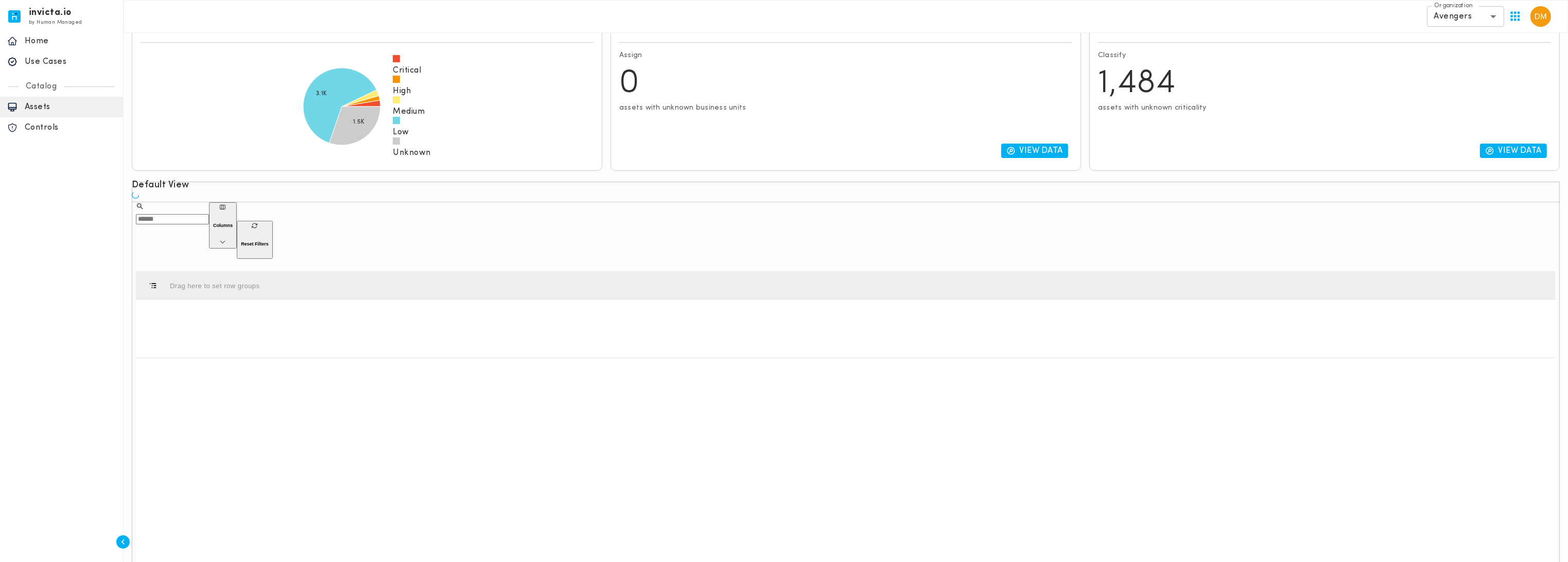 click on "Columns" at bounding box center [223, 225] 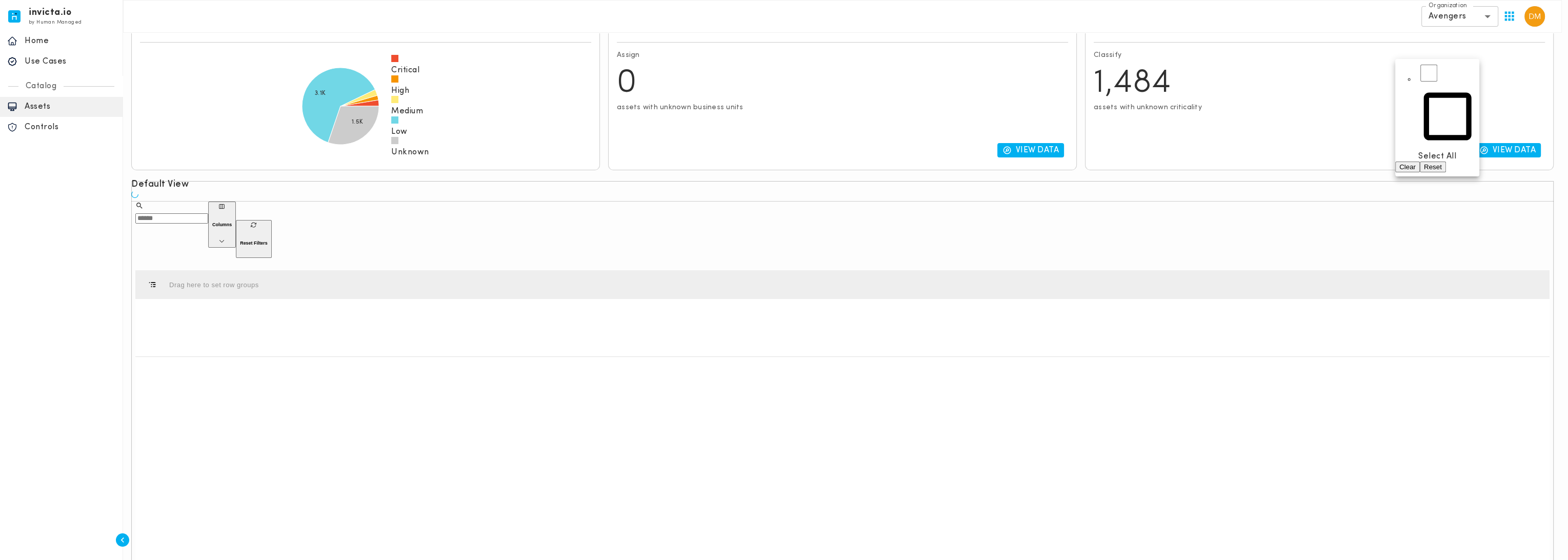 click on "Select All" at bounding box center (1437, 156) 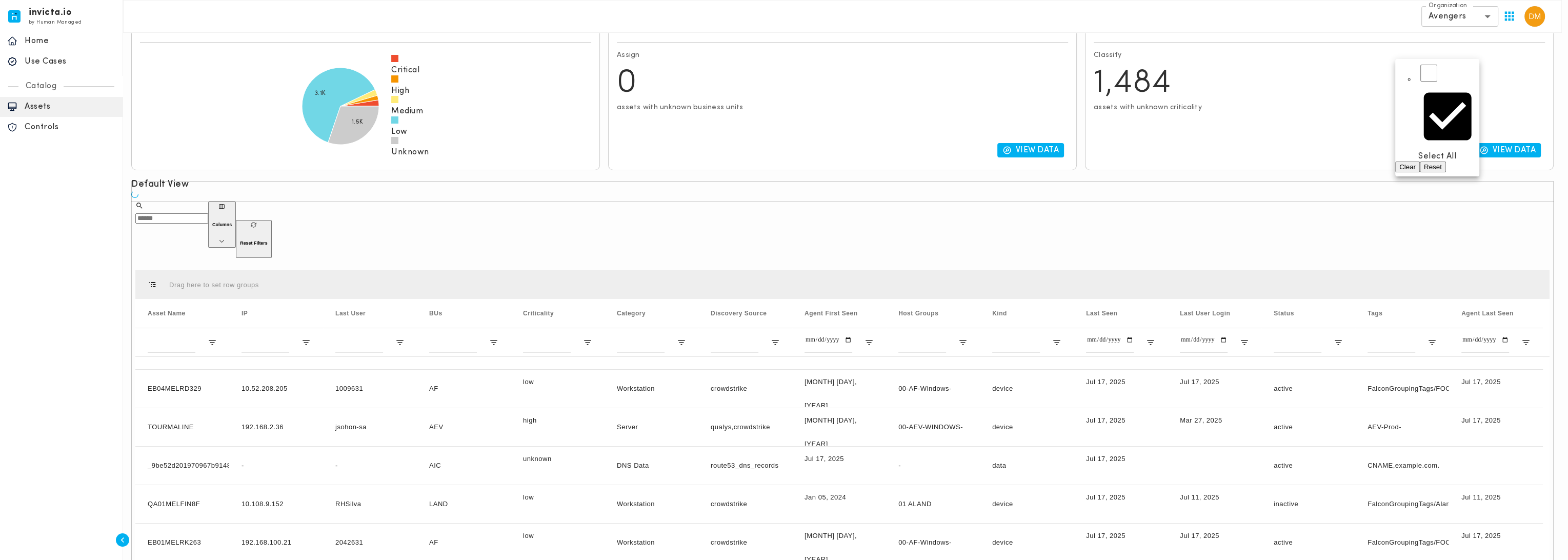 click on "Select All" at bounding box center [1437, 156] 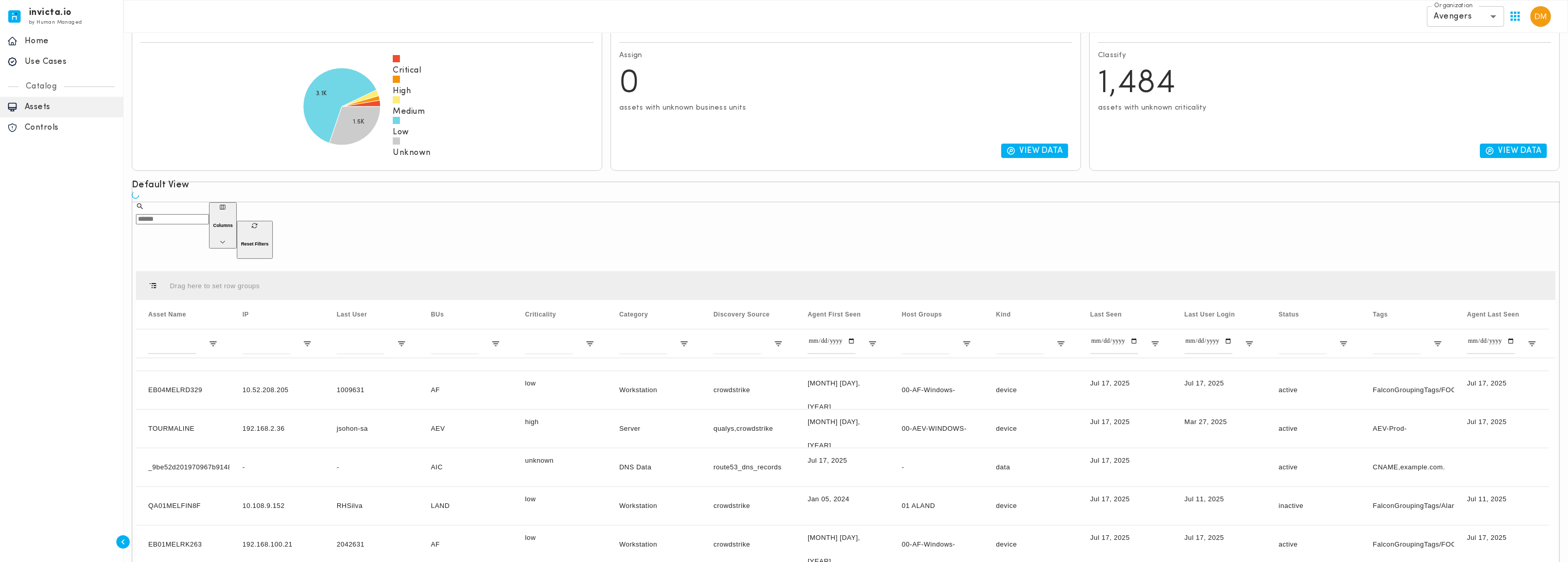click on "Columns" at bounding box center [223, 225] 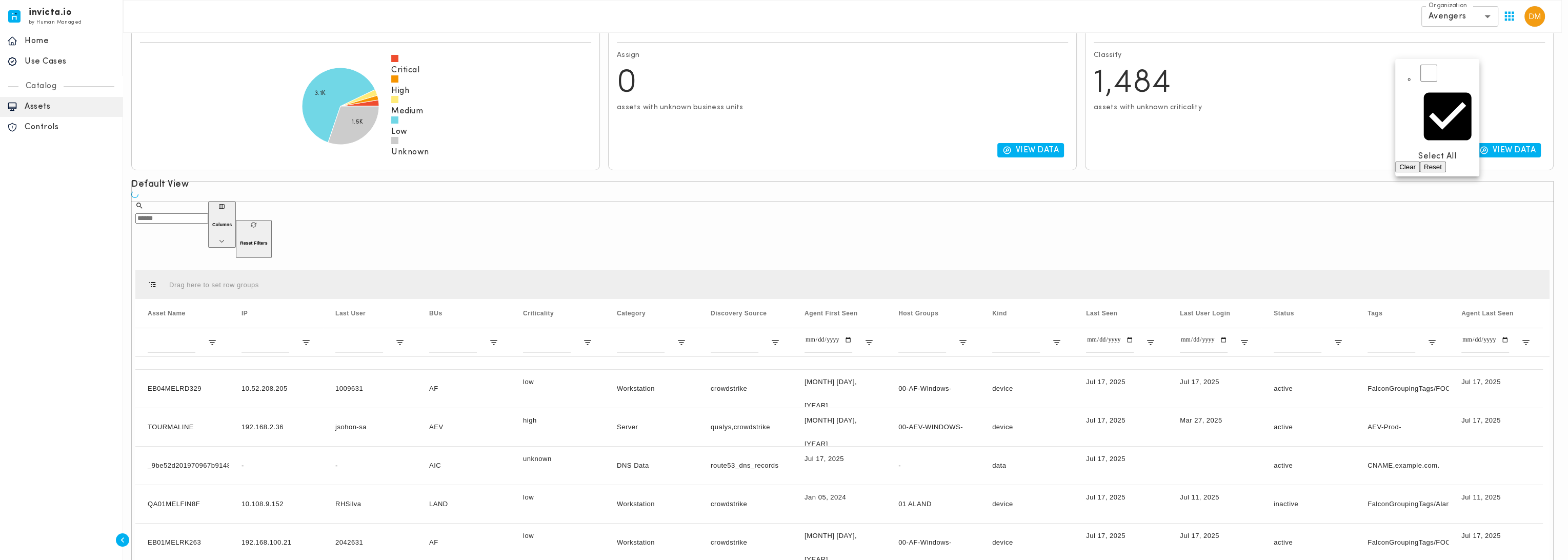 click on "Select All" at bounding box center (1437, 156) 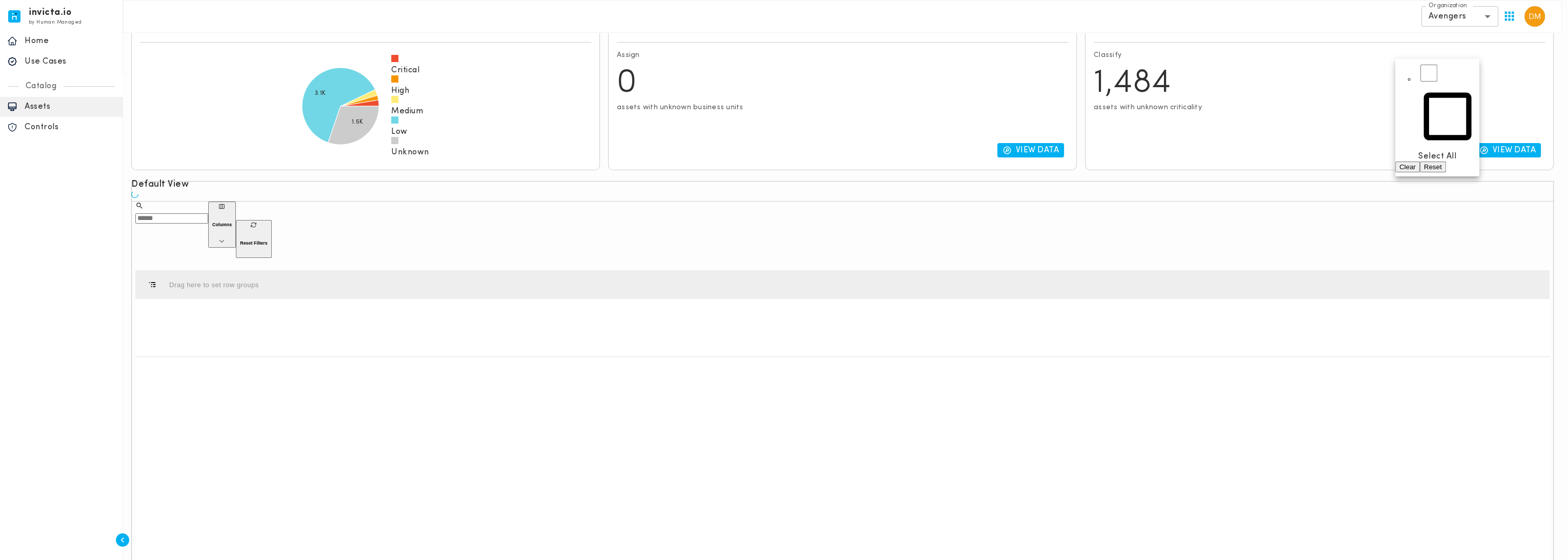 click on "Select All" at bounding box center [1437, 156] 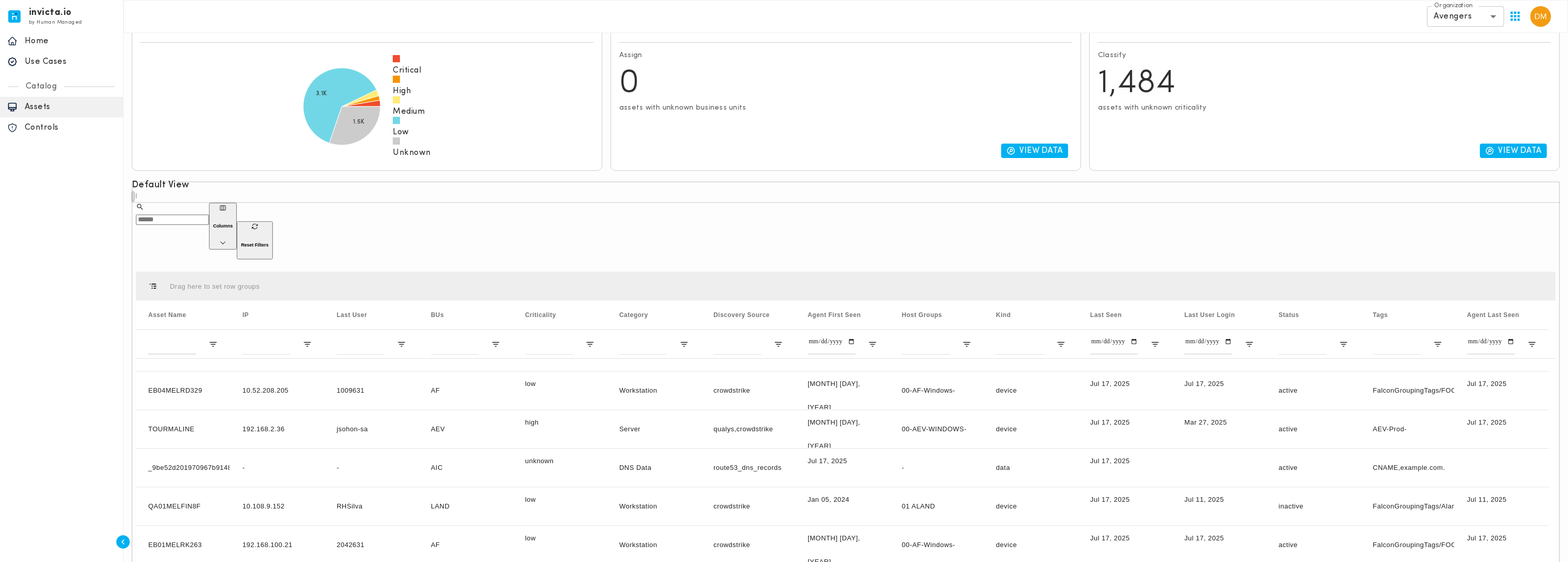 click on "Drag here to set row groups" at bounding box center [846, 286] 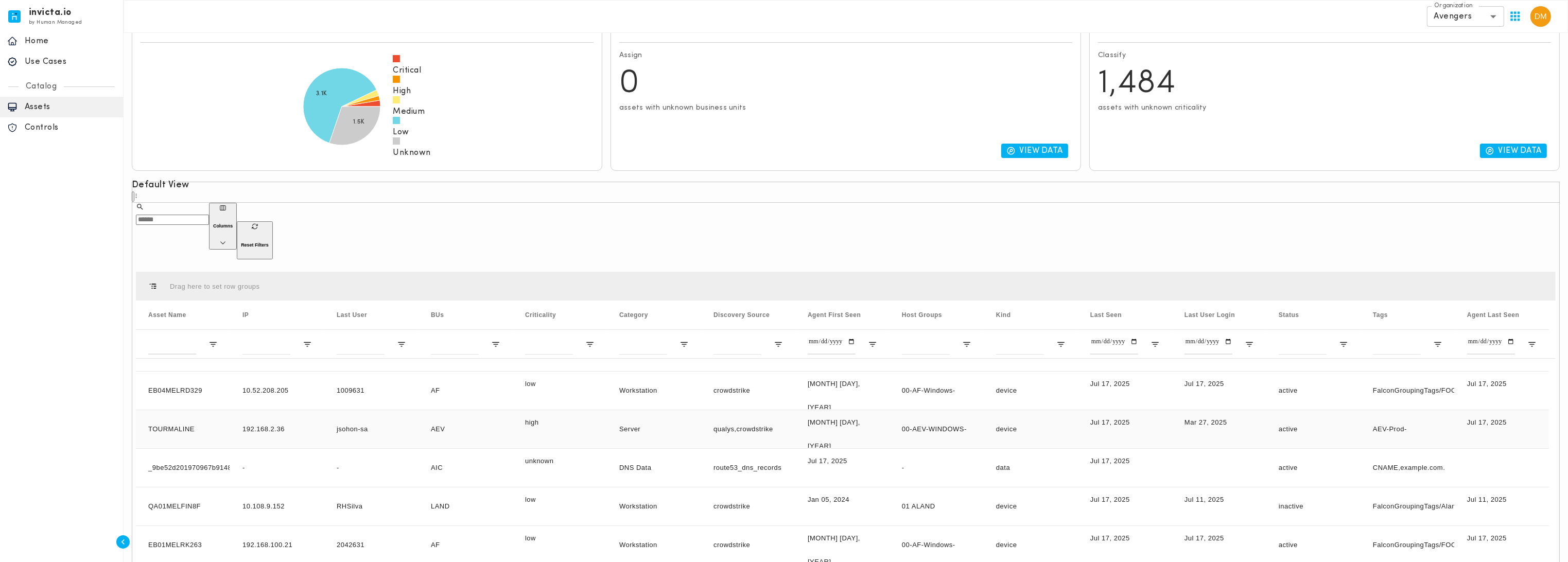 scroll, scrollTop: 79, scrollLeft: 0, axis: vertical 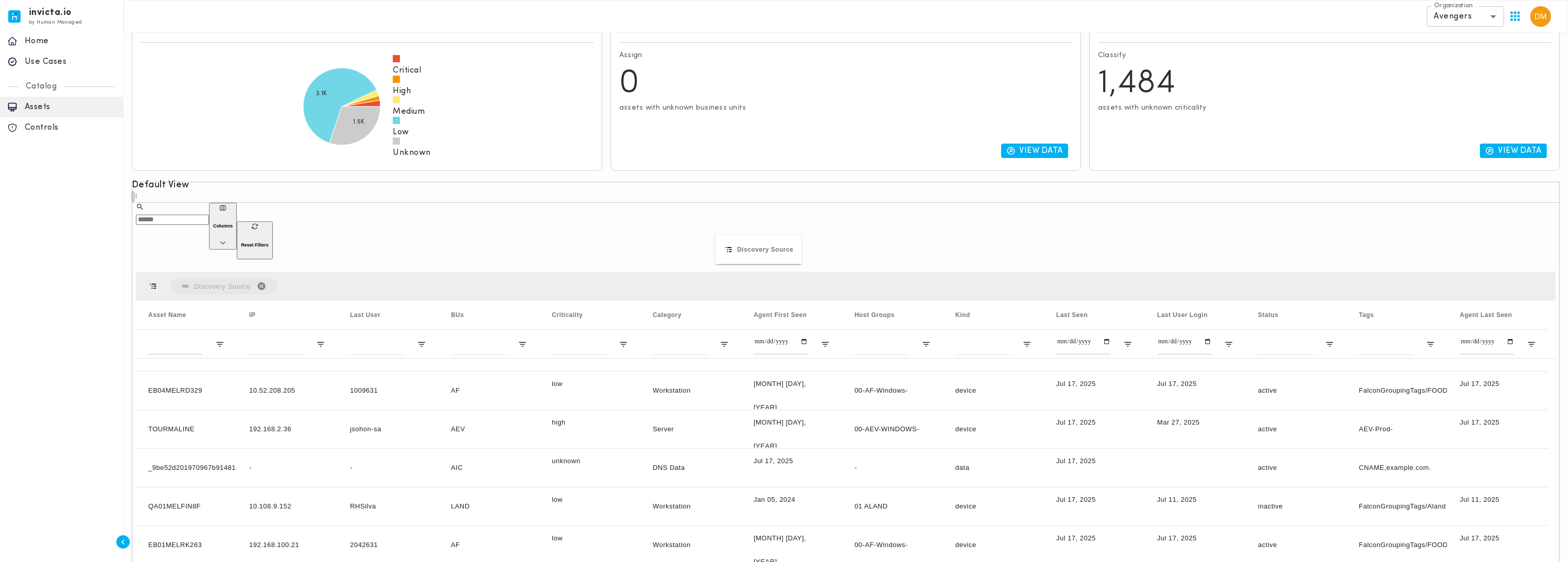 drag, startPoint x: 744, startPoint y: 267, endPoint x: 721, endPoint y: 241, distance: 34.71311 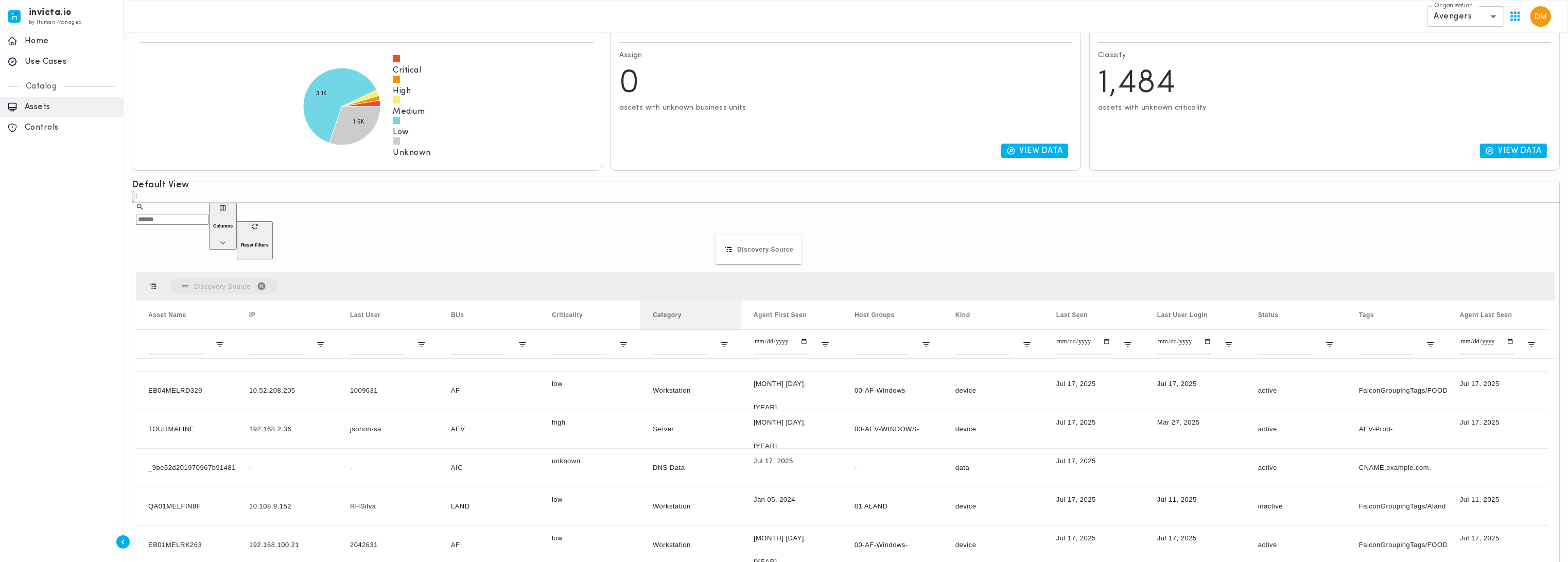 scroll, scrollTop: 0, scrollLeft: 0, axis: both 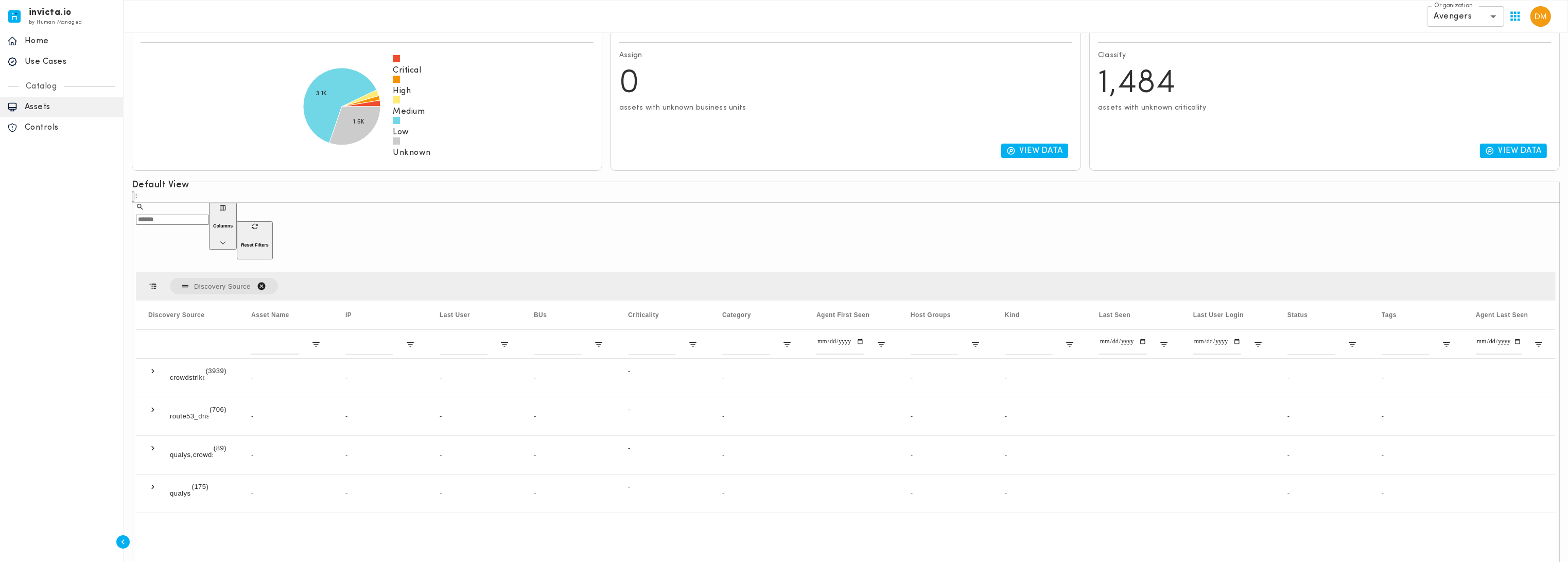 click on "Columns" at bounding box center (223, 226) 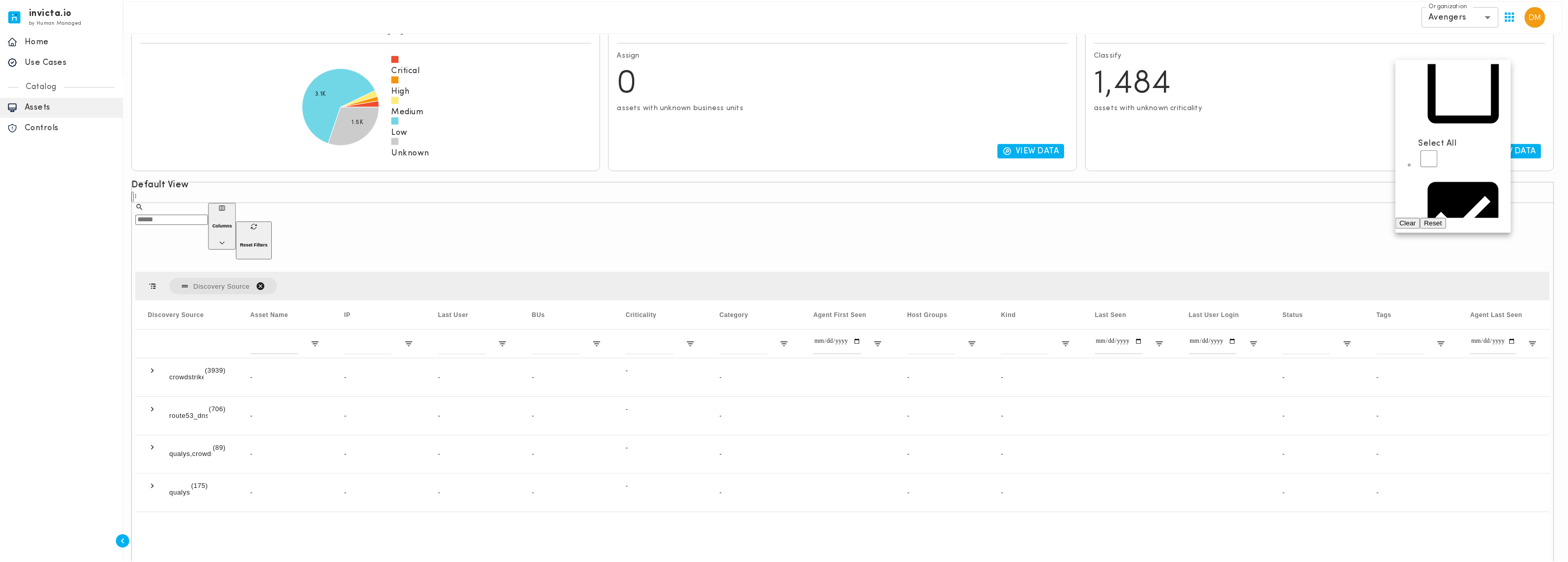 scroll, scrollTop: 0, scrollLeft: 0, axis: both 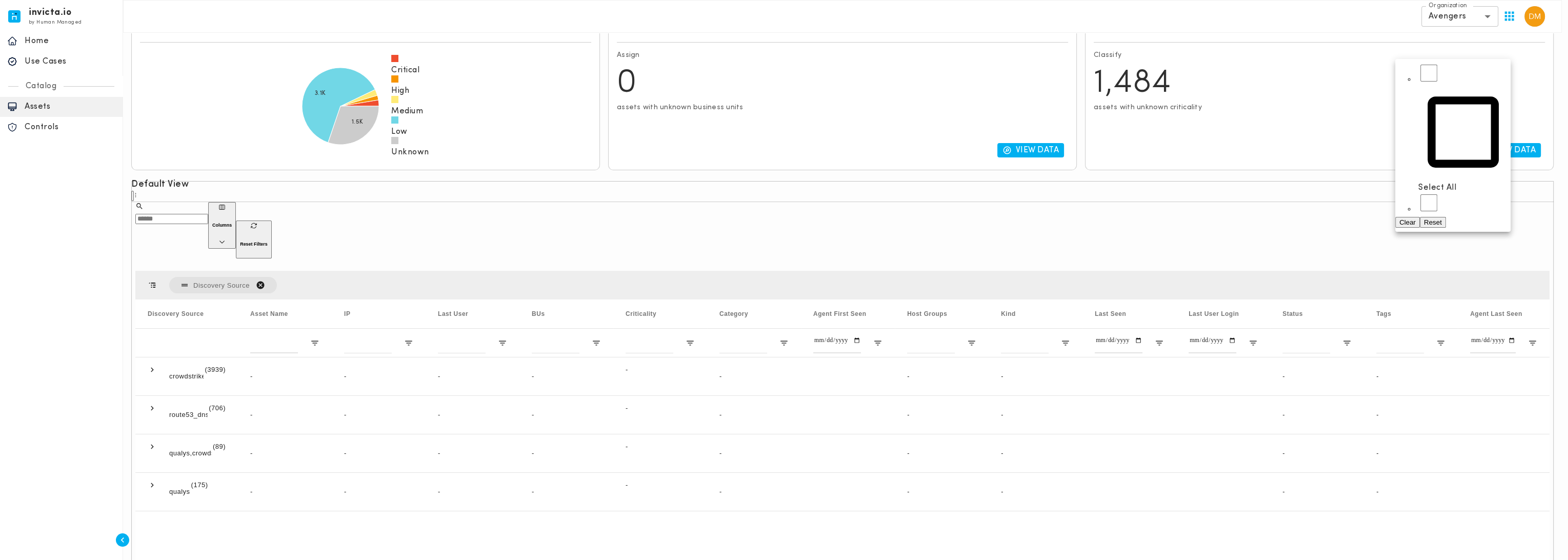 click at bounding box center [784, 280] 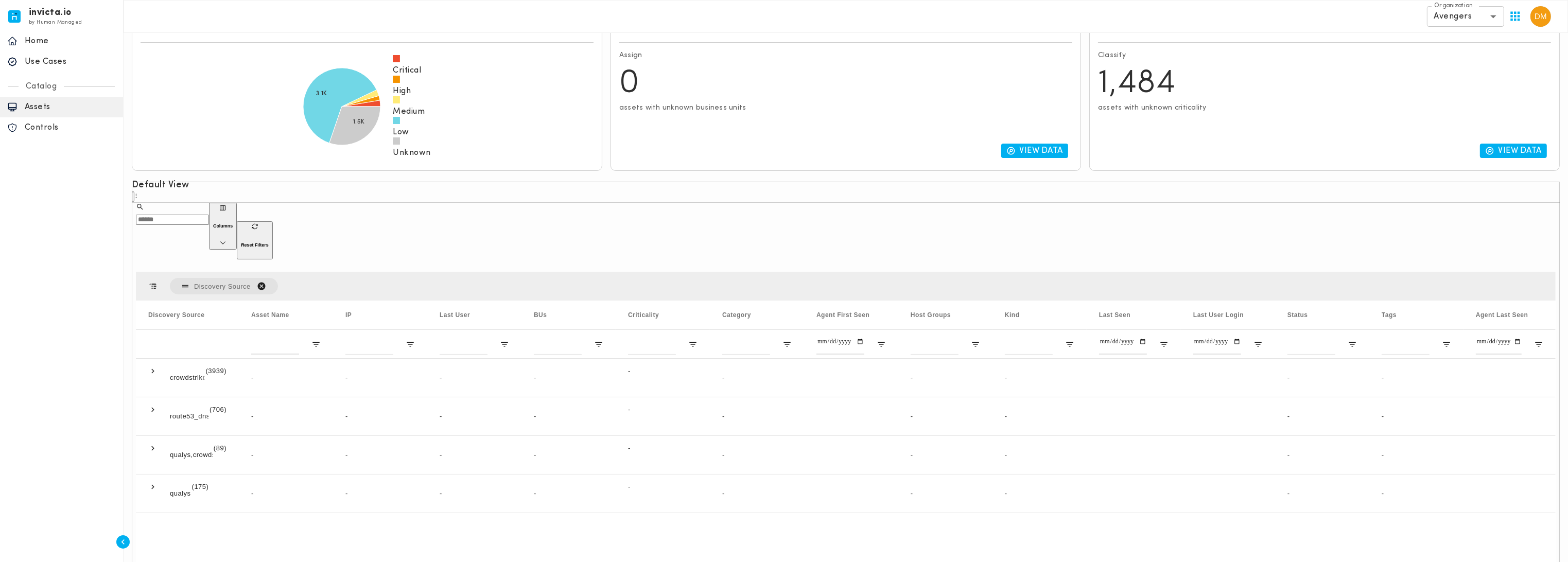 click on "Columns" at bounding box center [223, 226] 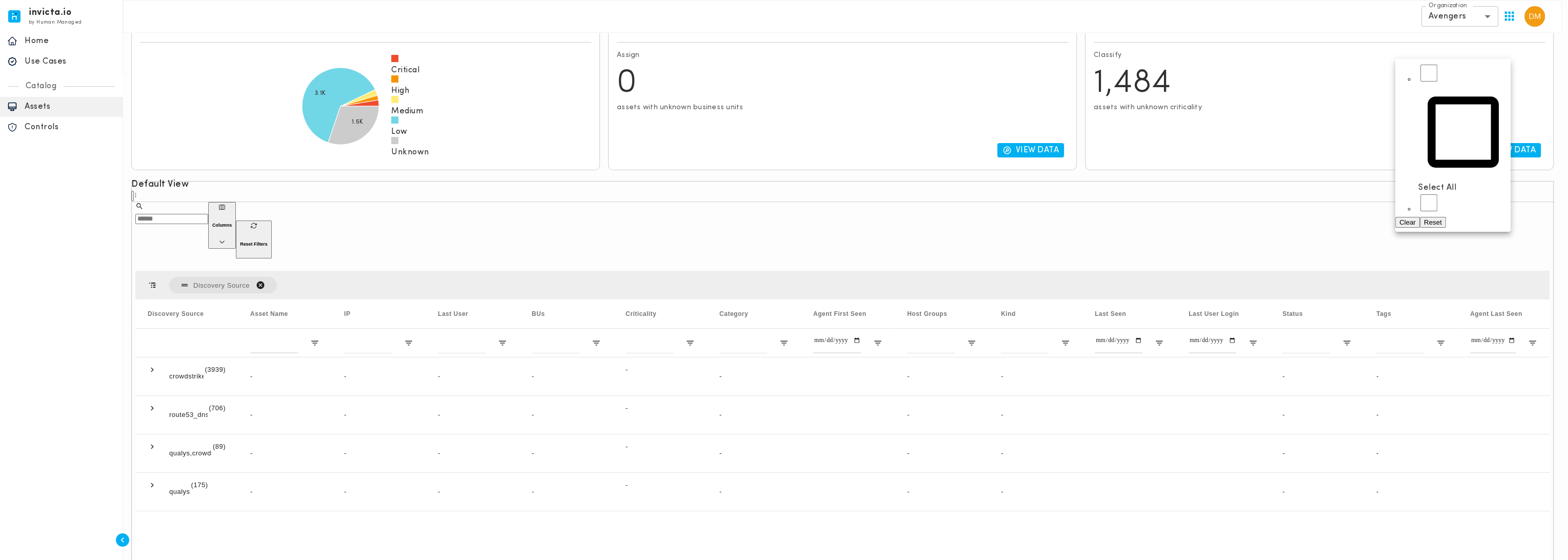 click at bounding box center [784, 280] 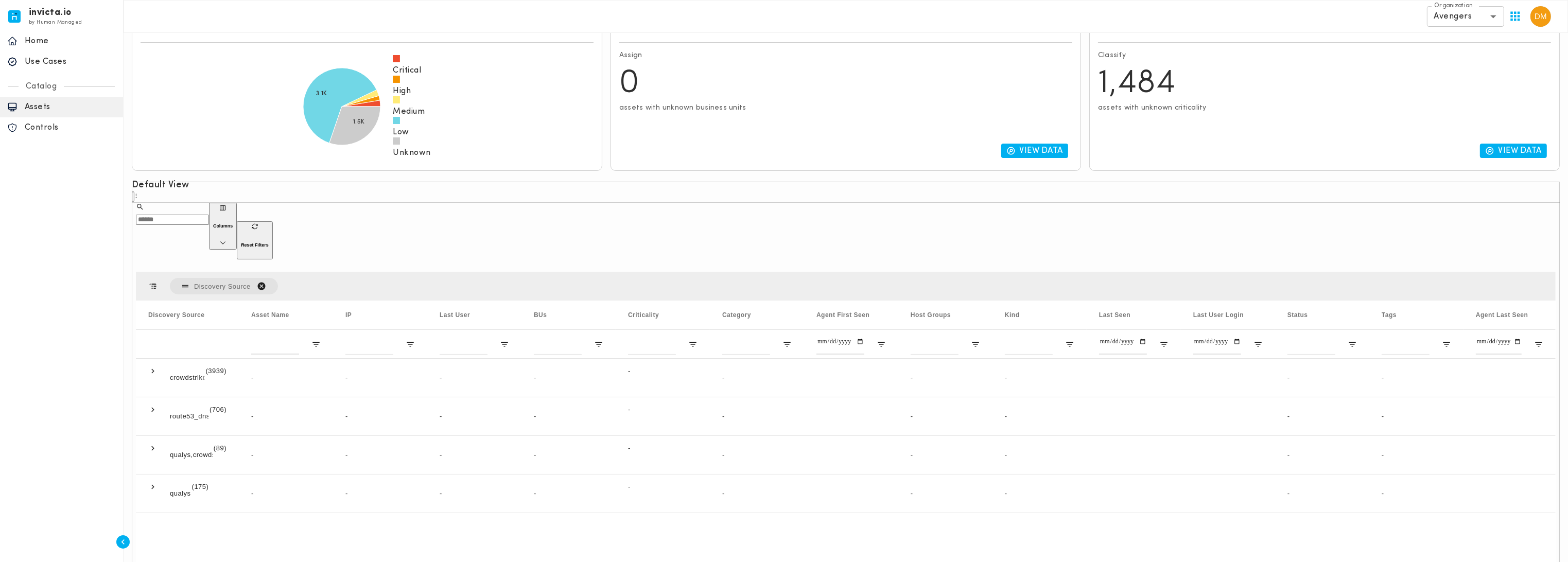 click at bounding box center [262, 286] 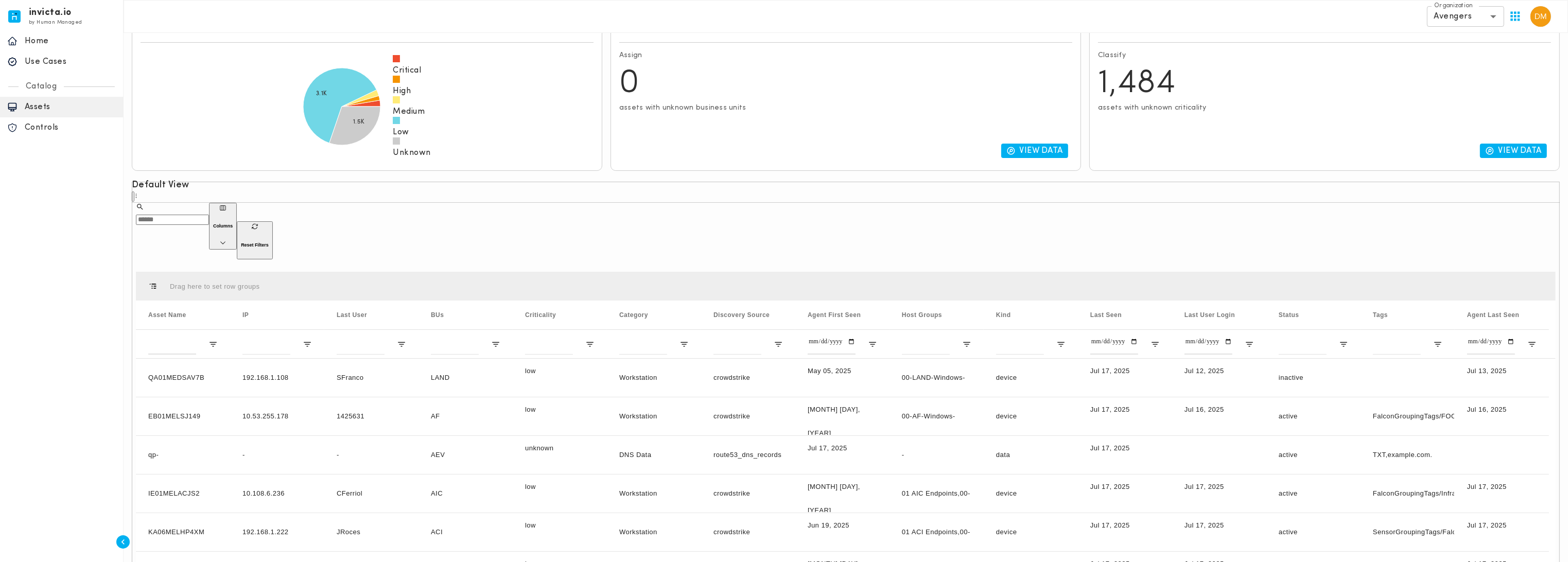 click on "Columns" at bounding box center [223, 226] 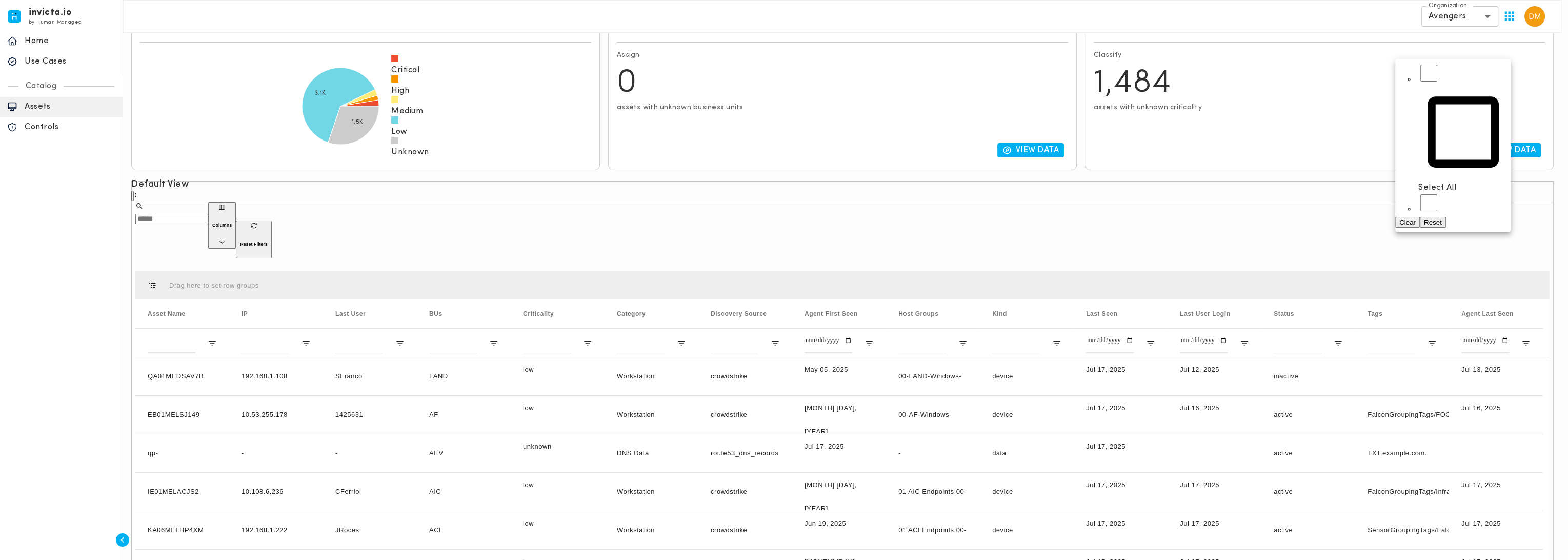 click on "Select All" at bounding box center [1437, 188] 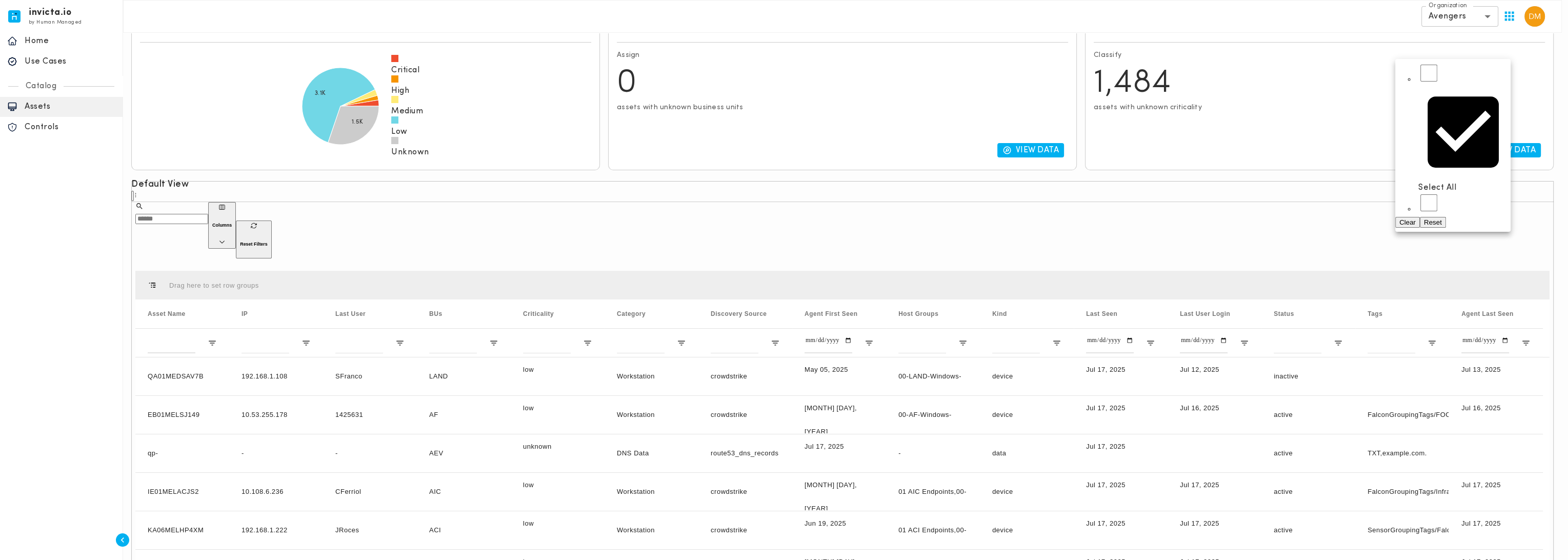 click on "Select All" at bounding box center (1437, 188) 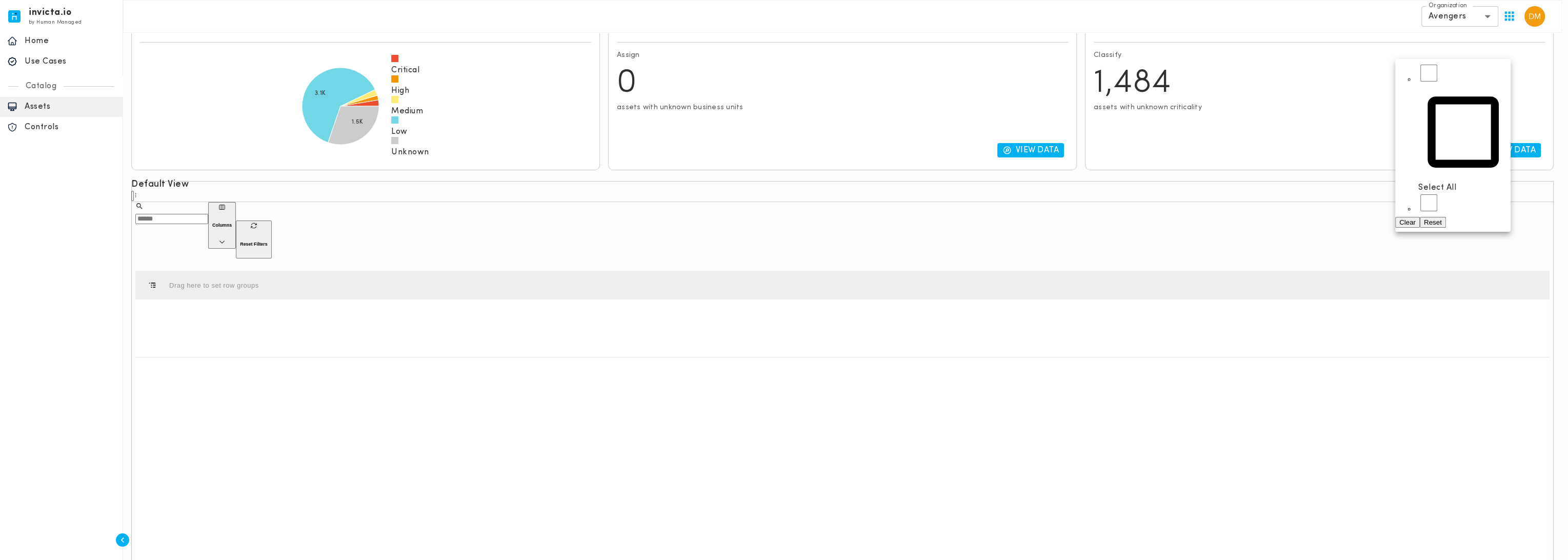click on "Select All" at bounding box center [1437, 188] 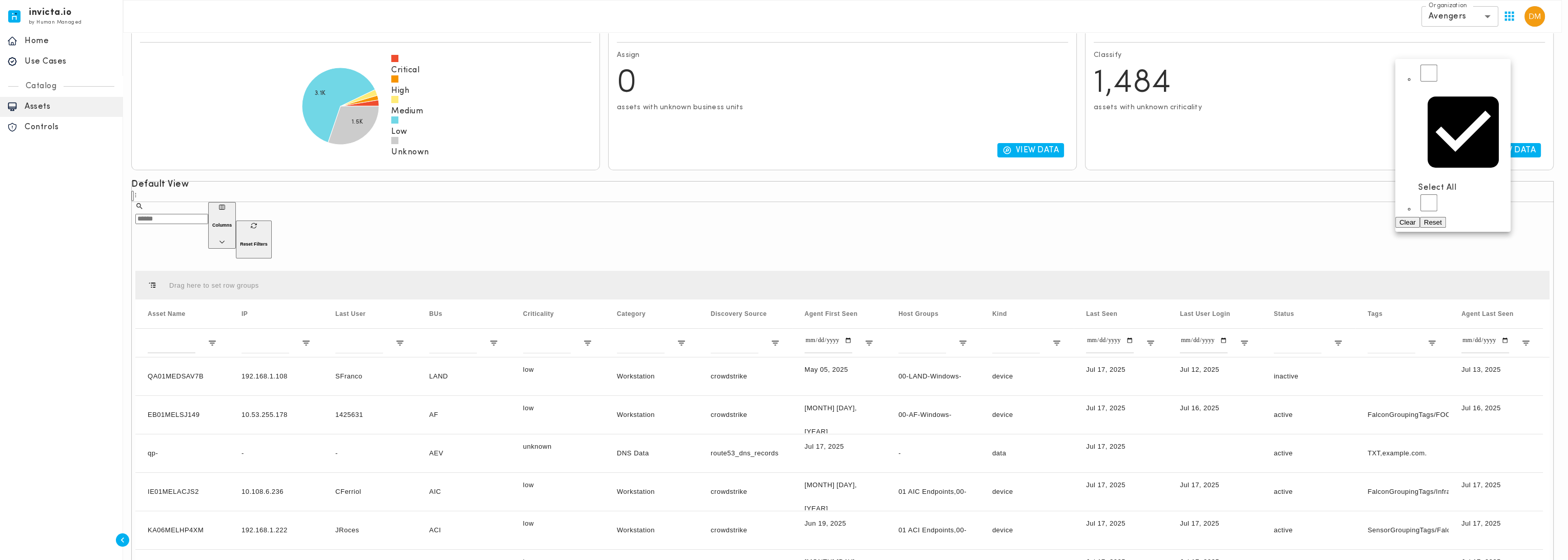 click at bounding box center (784, 280) 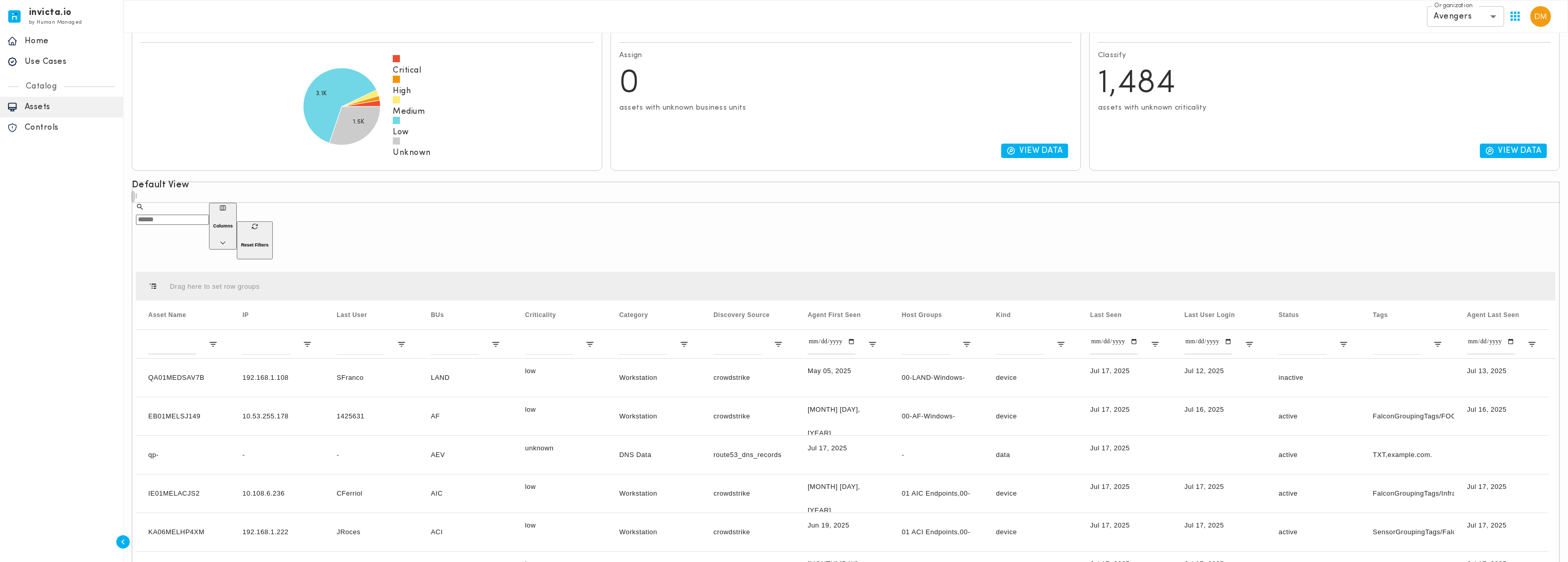 click on "Columns Reset Filters" at bounding box center [241, 231] 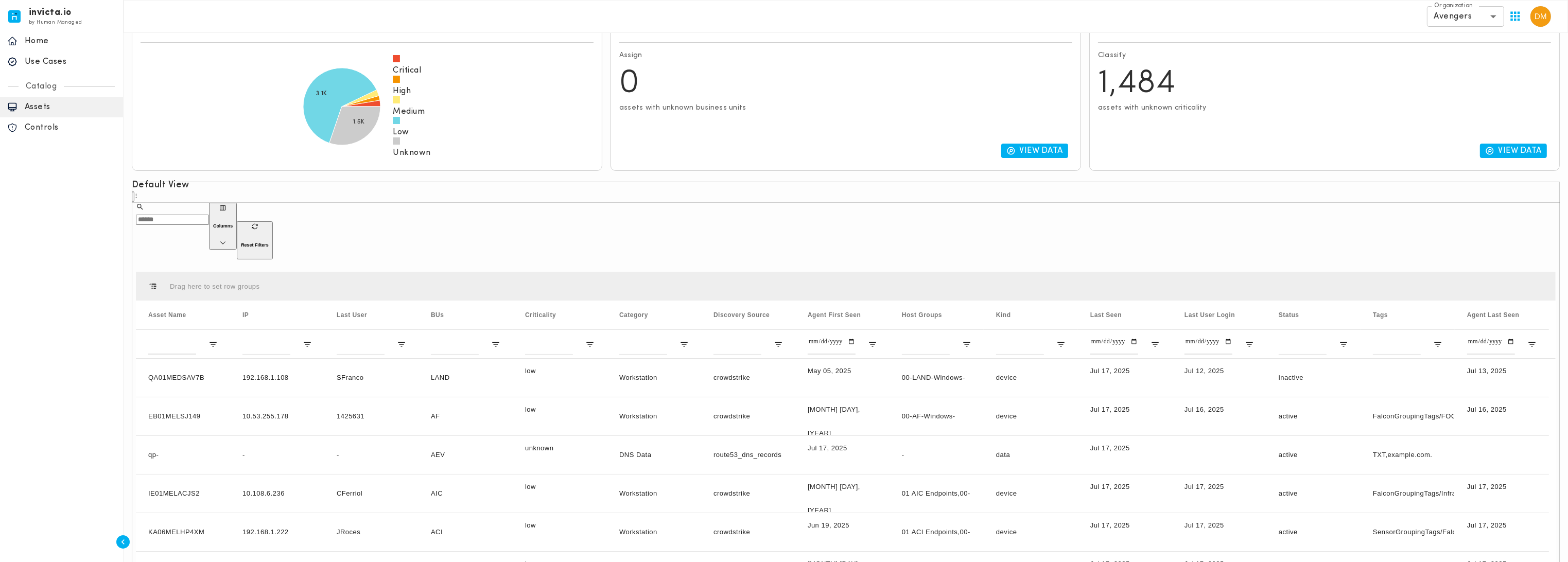 scroll, scrollTop: 33, scrollLeft: 0, axis: vertical 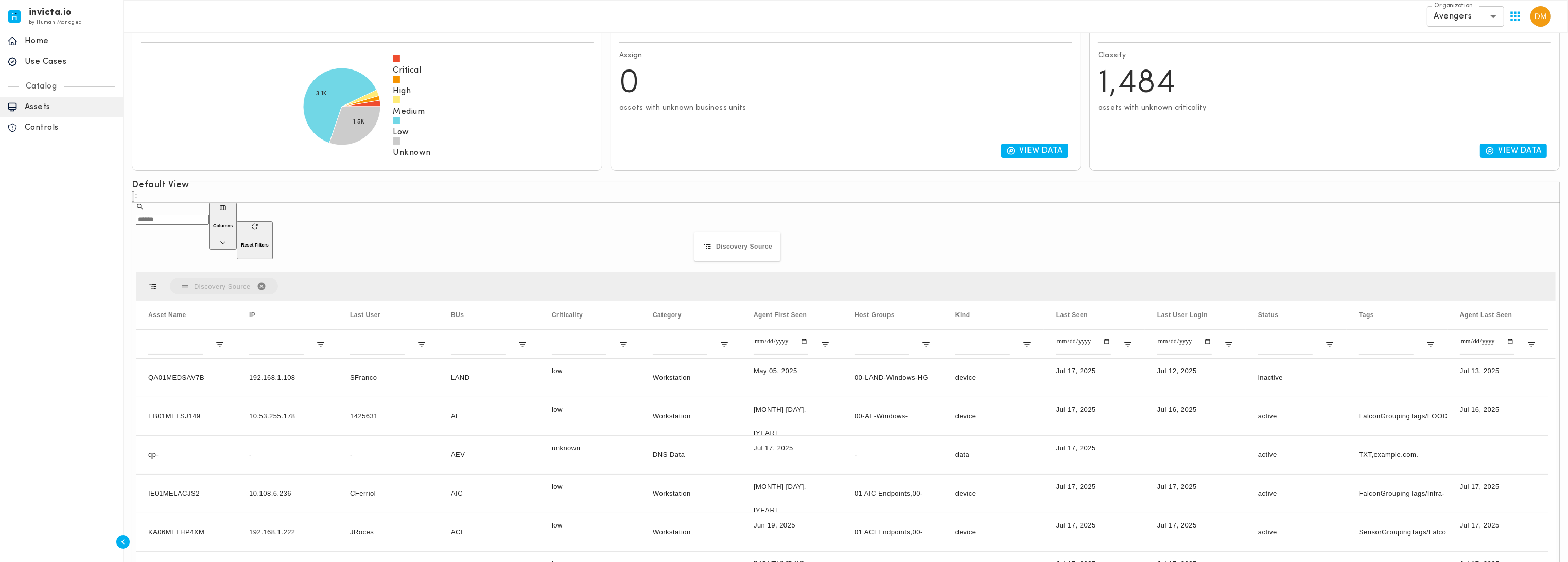 drag, startPoint x: 726, startPoint y: 269, endPoint x: 717, endPoint y: 260, distance: 12.727922 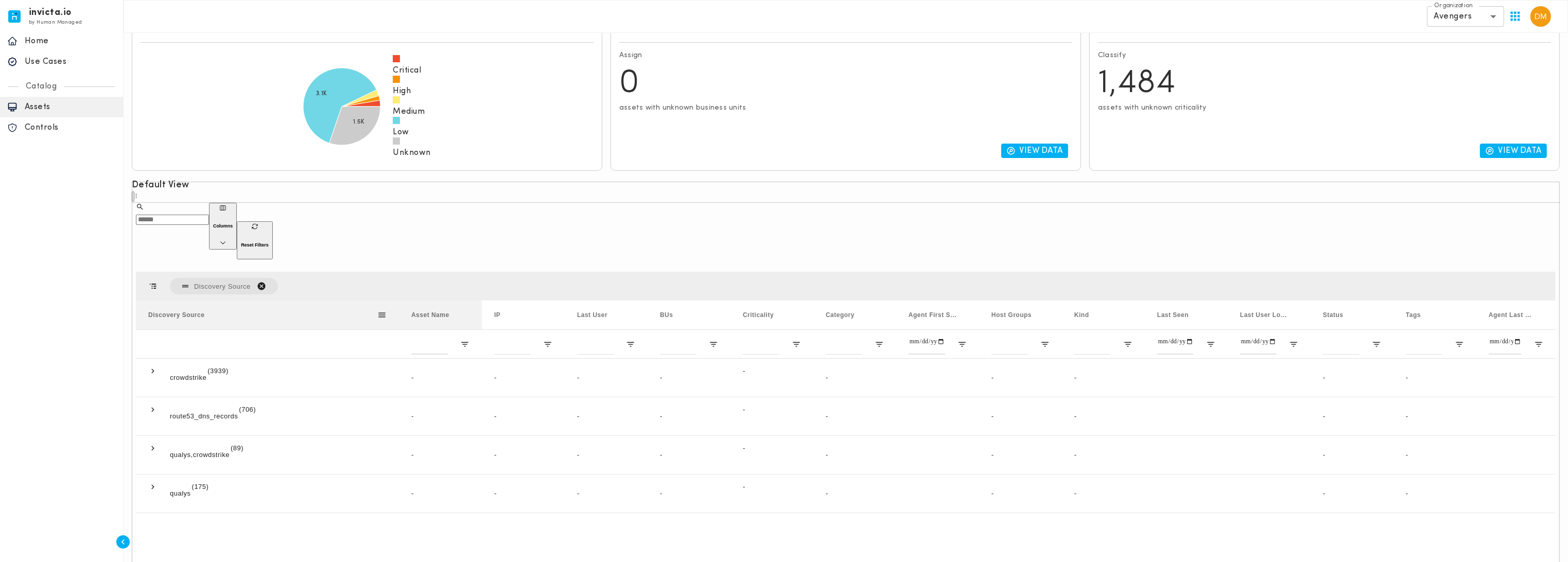drag, startPoint x: 238, startPoint y: 263, endPoint x: 398, endPoint y: 265, distance: 160.0125 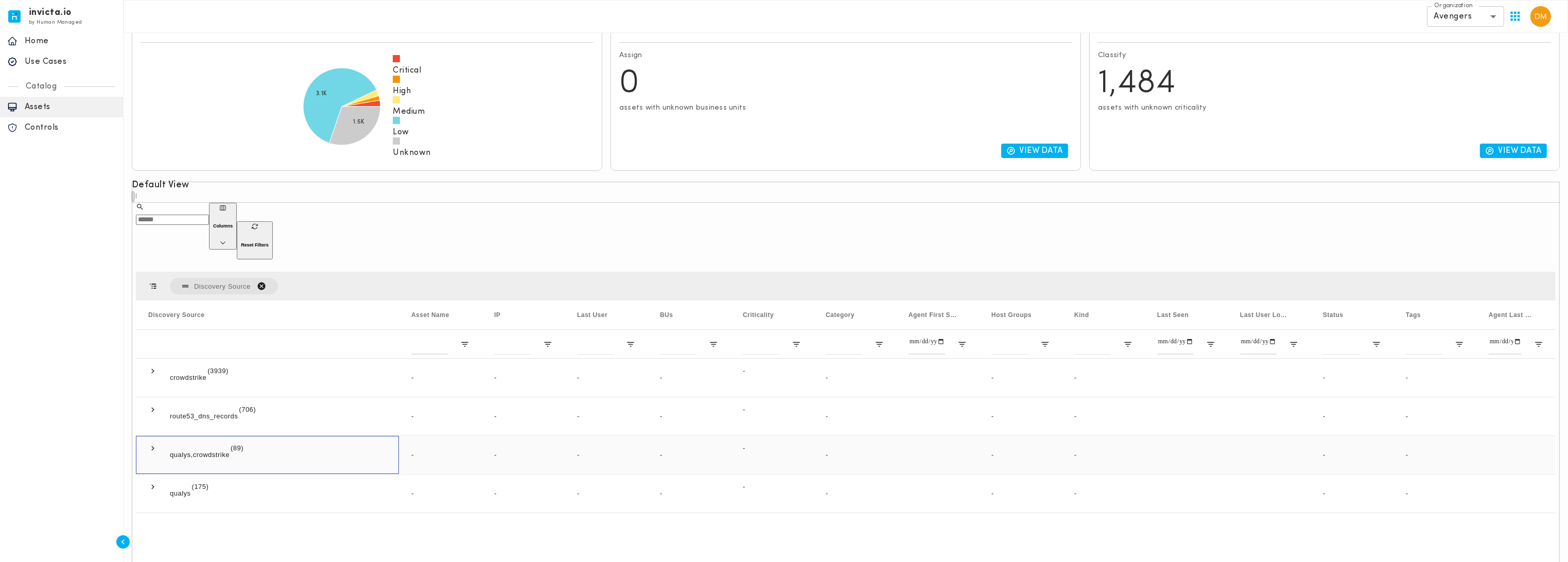 click at bounding box center (153, 448) 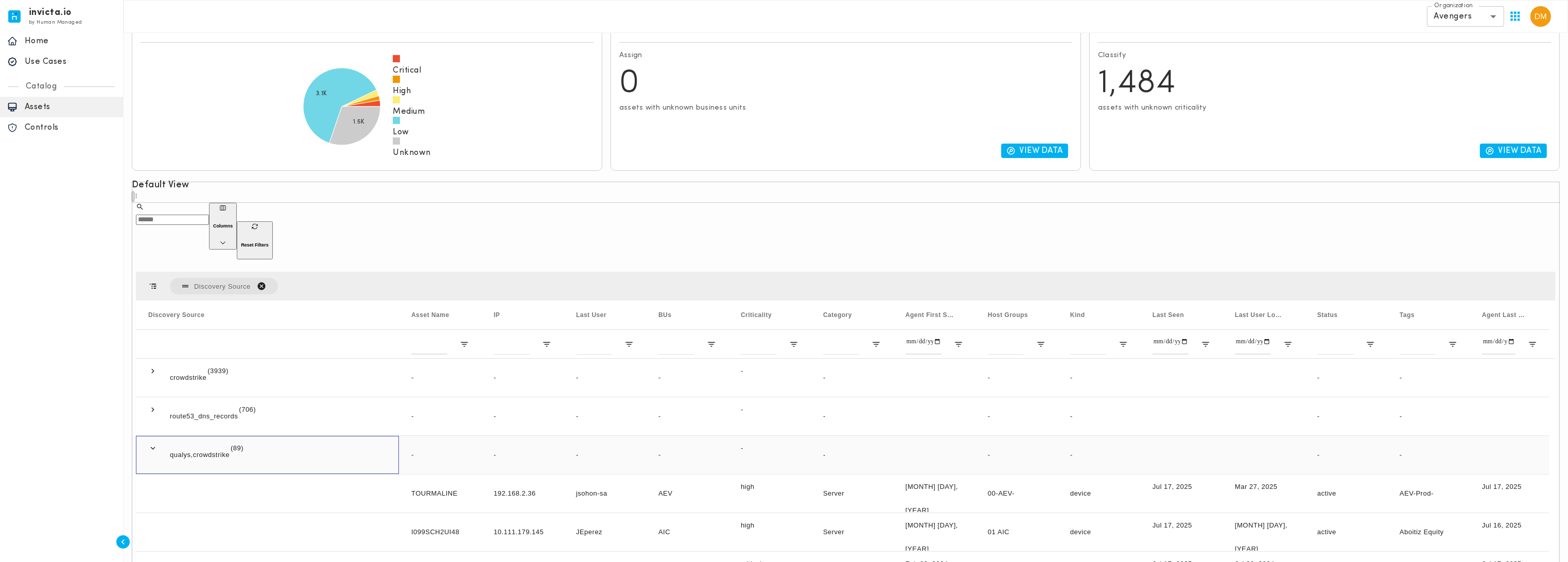 click at bounding box center [153, 448] 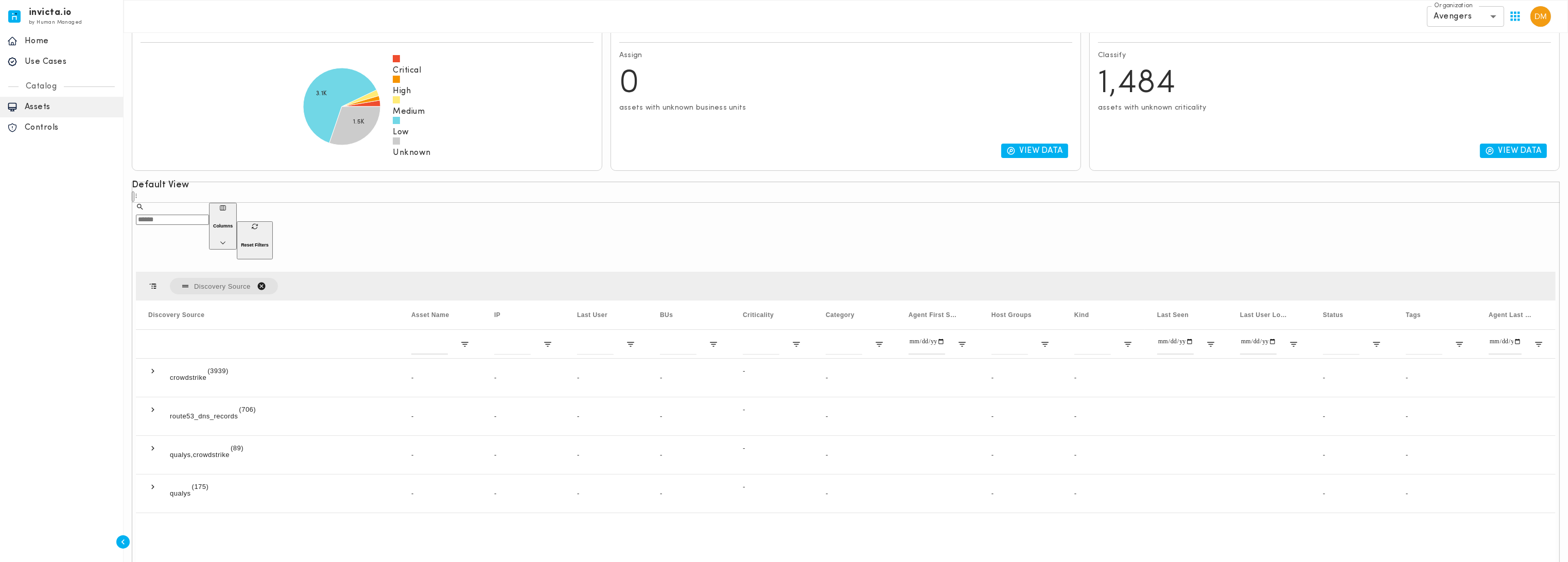 click on "Discovery Source" at bounding box center (846, 286) 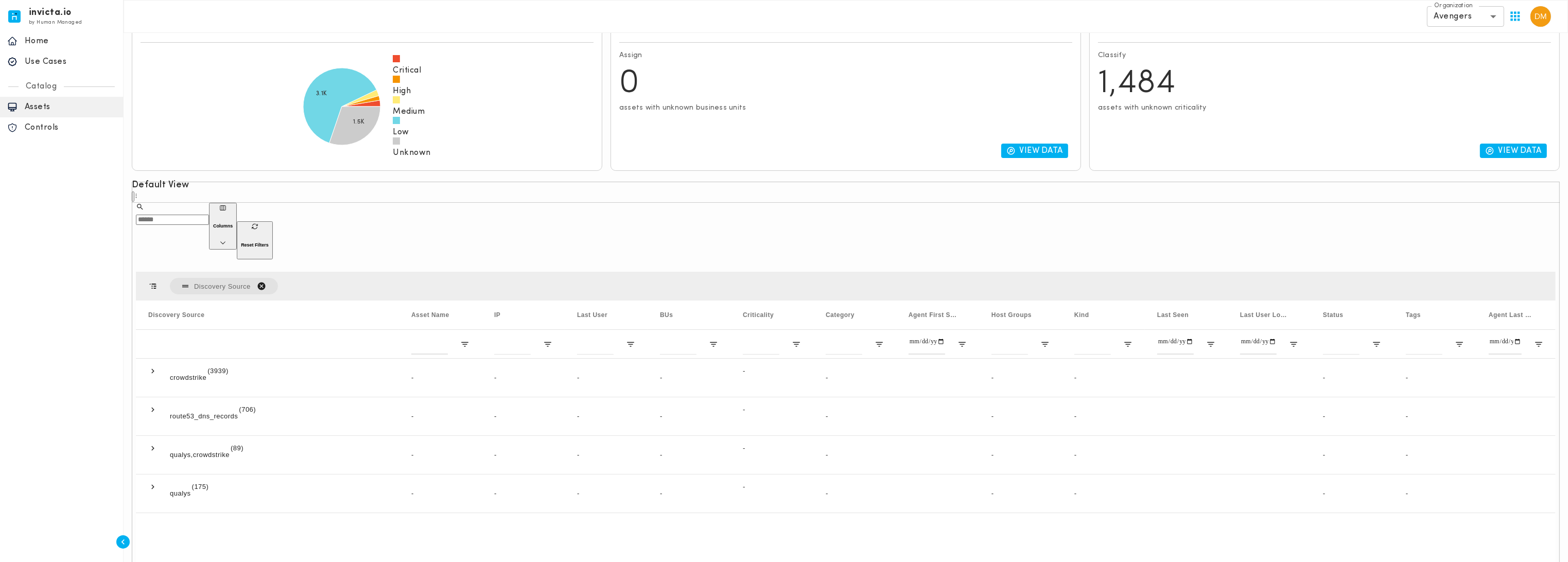 click on "Default View   ​ ​ Columns Reset Filters Press SPACE to select this row.
Discovery Source
Drag here to set column labels
Asset Name
IP
Serial ID PC152V7B Manufacturer LENOVO CPU Signature 13 CPU Vendor 0 Device Identifier 10SDS07B00 BIOS Version M1NKT41A BIOS Manufacturer LENOVO Country Unknown Location Unknown Section ID:  Software Details windows Windows 11 Pro Kernel:  10.0.26100.3775 Build:  Unknown Section ID:  Network Details IP 192.168.1.108 Domain Hostname QA01MEDSAV7B MAC 38-00-25-98-c2-f9" at bounding box center [846, 391] 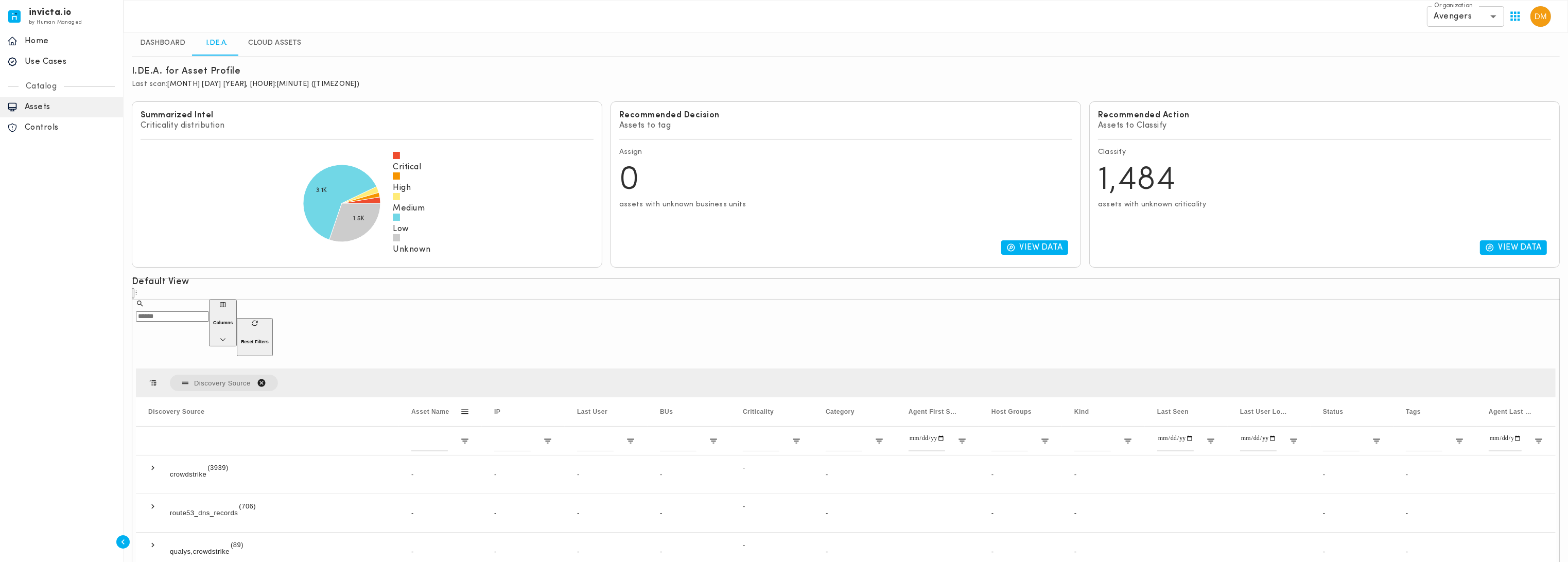 scroll, scrollTop: 36, scrollLeft: 0, axis: vertical 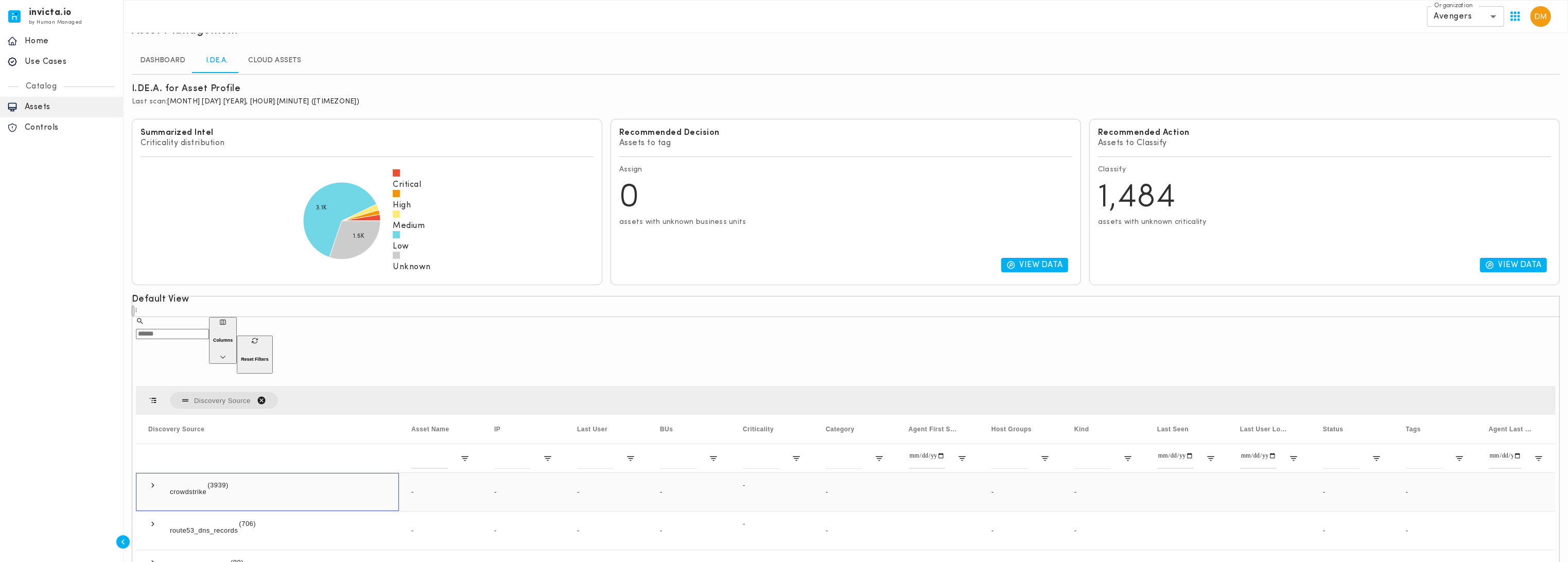 click at bounding box center (153, 485) 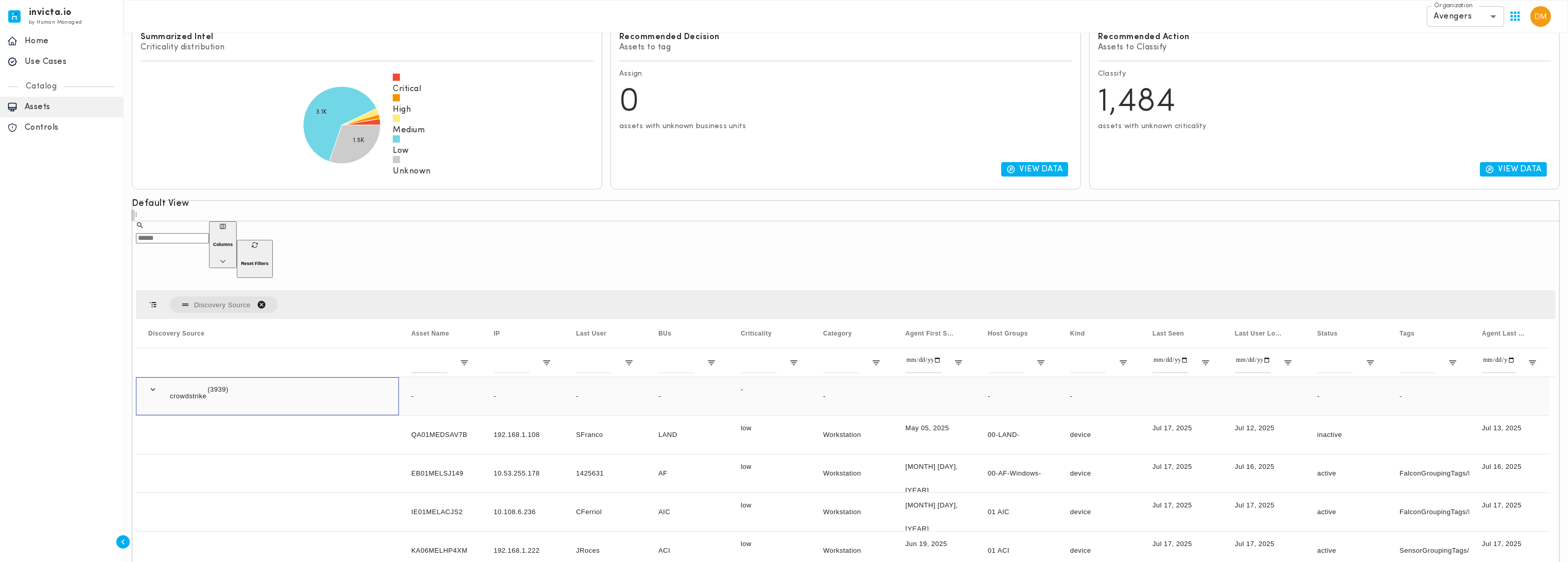 scroll, scrollTop: 150, scrollLeft: 0, axis: vertical 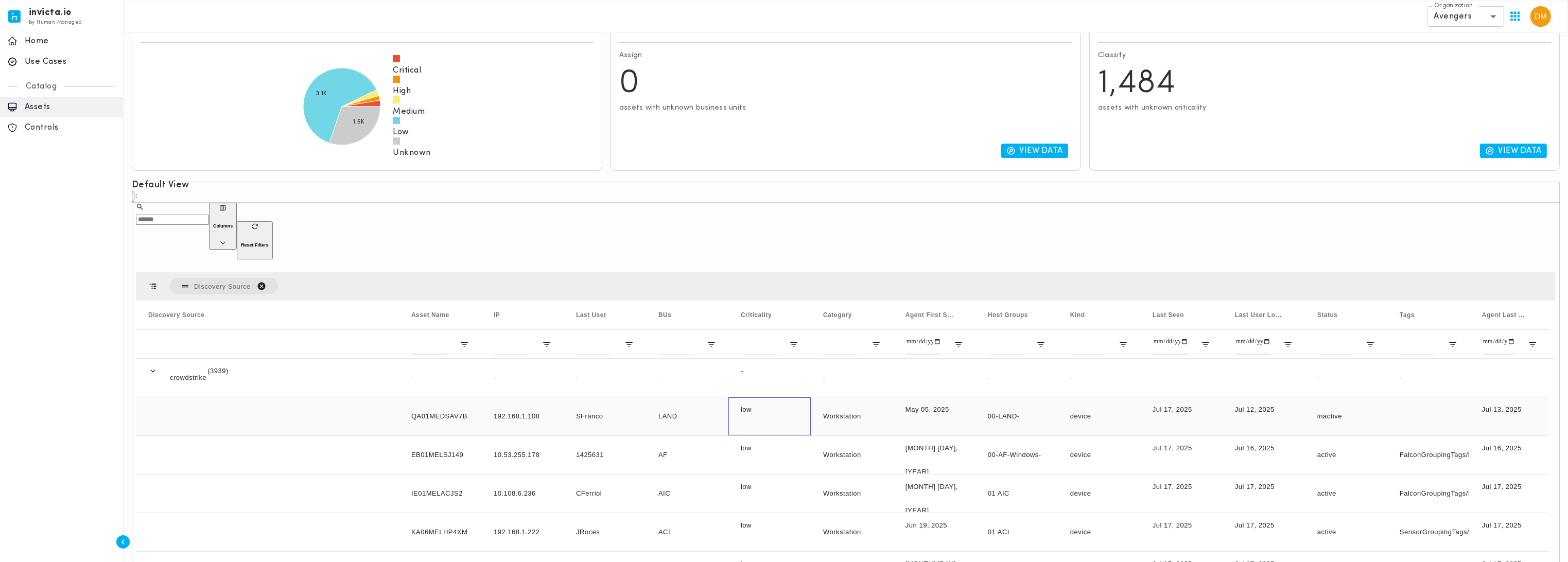click on "low" at bounding box center [770, 416] 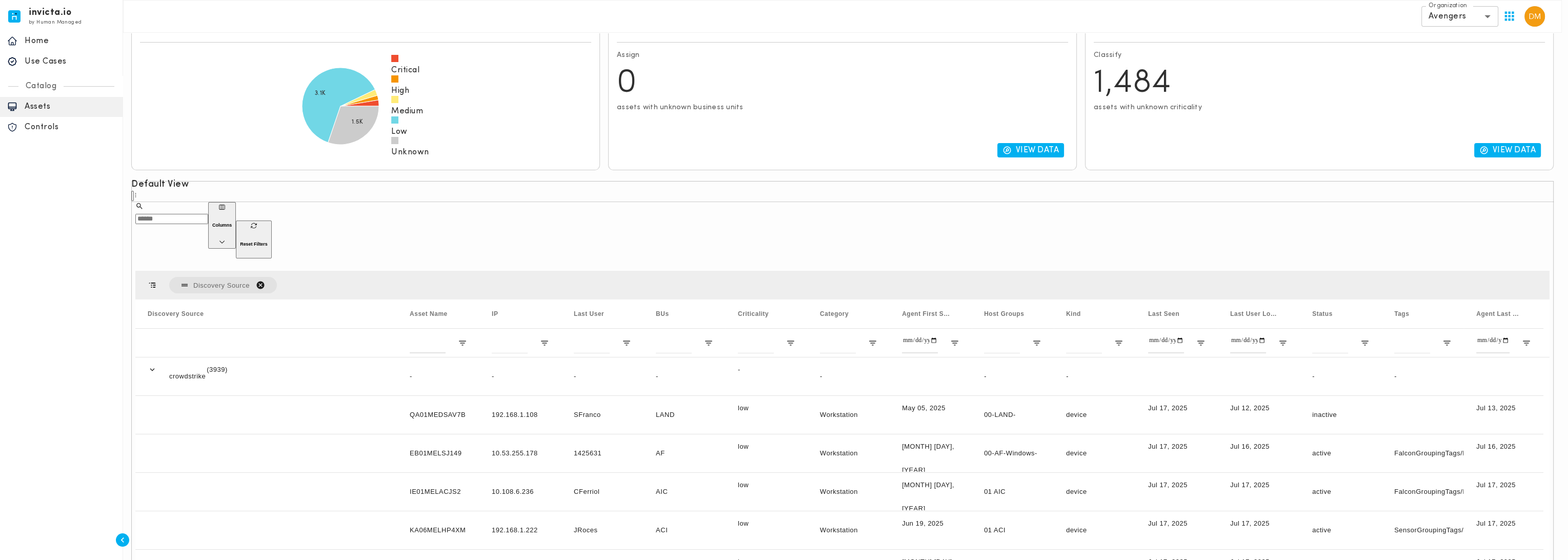 click on "Software" at bounding box center [85, 760] 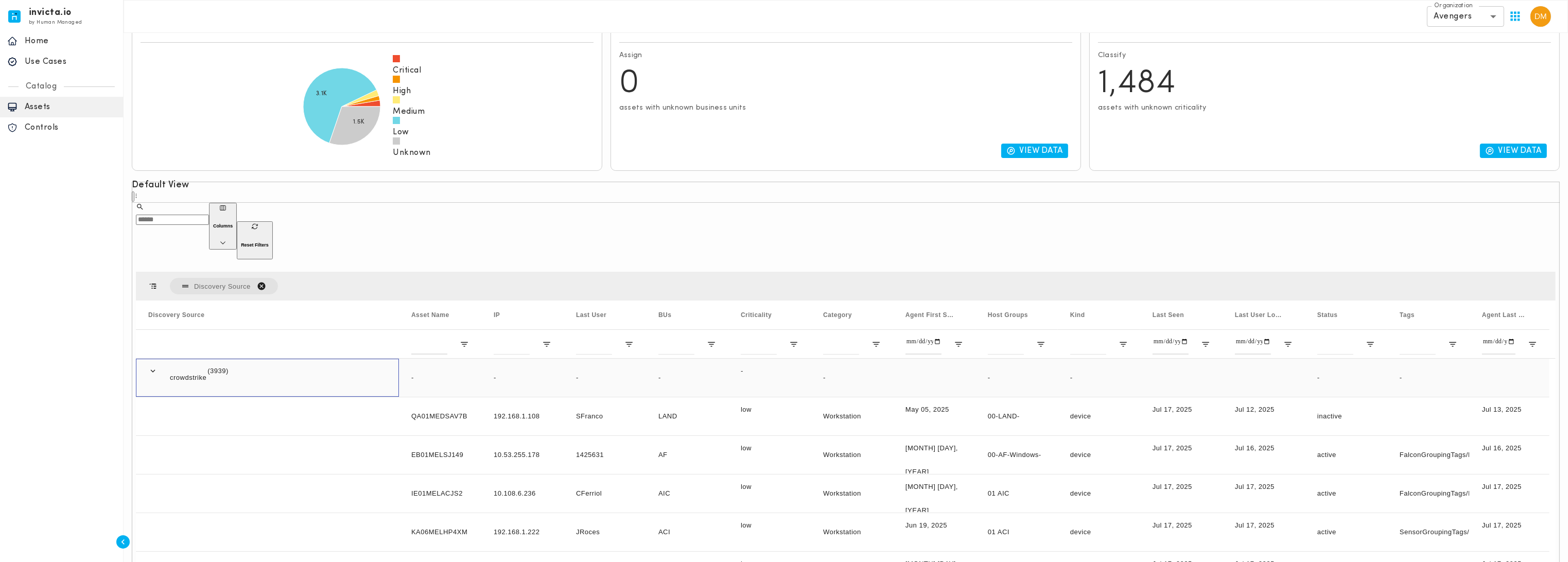 click at bounding box center (153, 371) 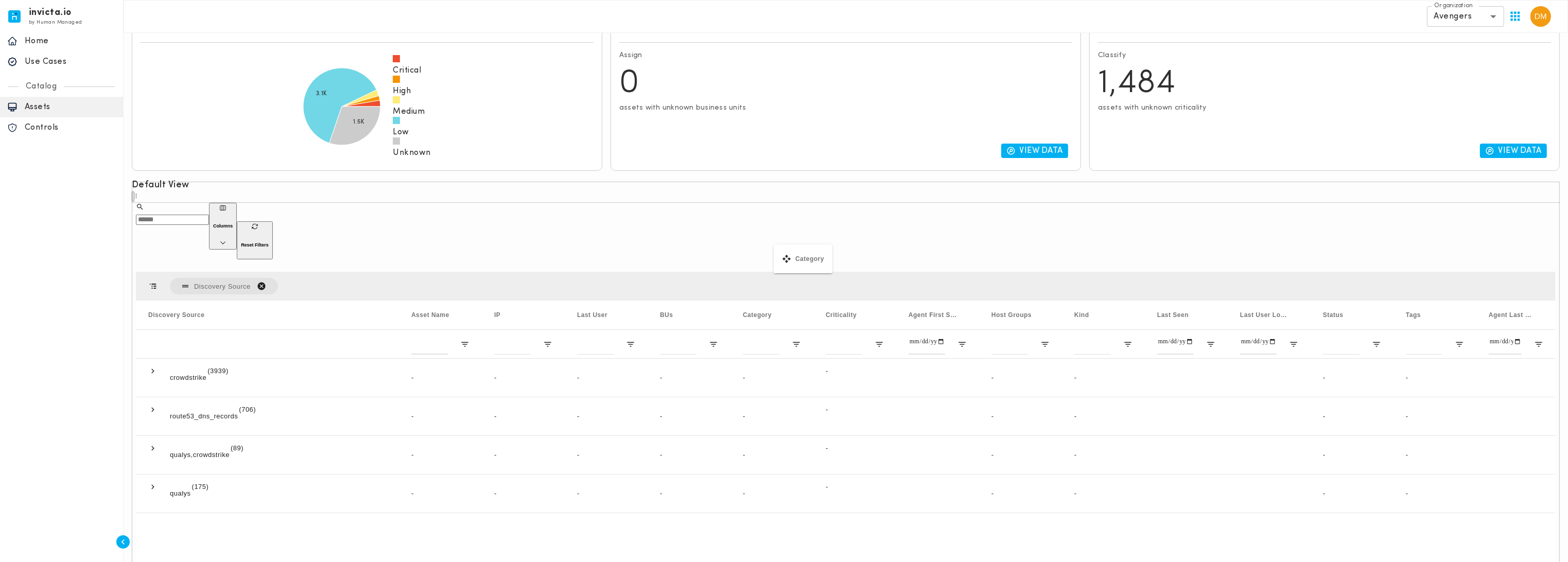 drag, startPoint x: 848, startPoint y: 267, endPoint x: 774, endPoint y: 249, distance: 76.15773 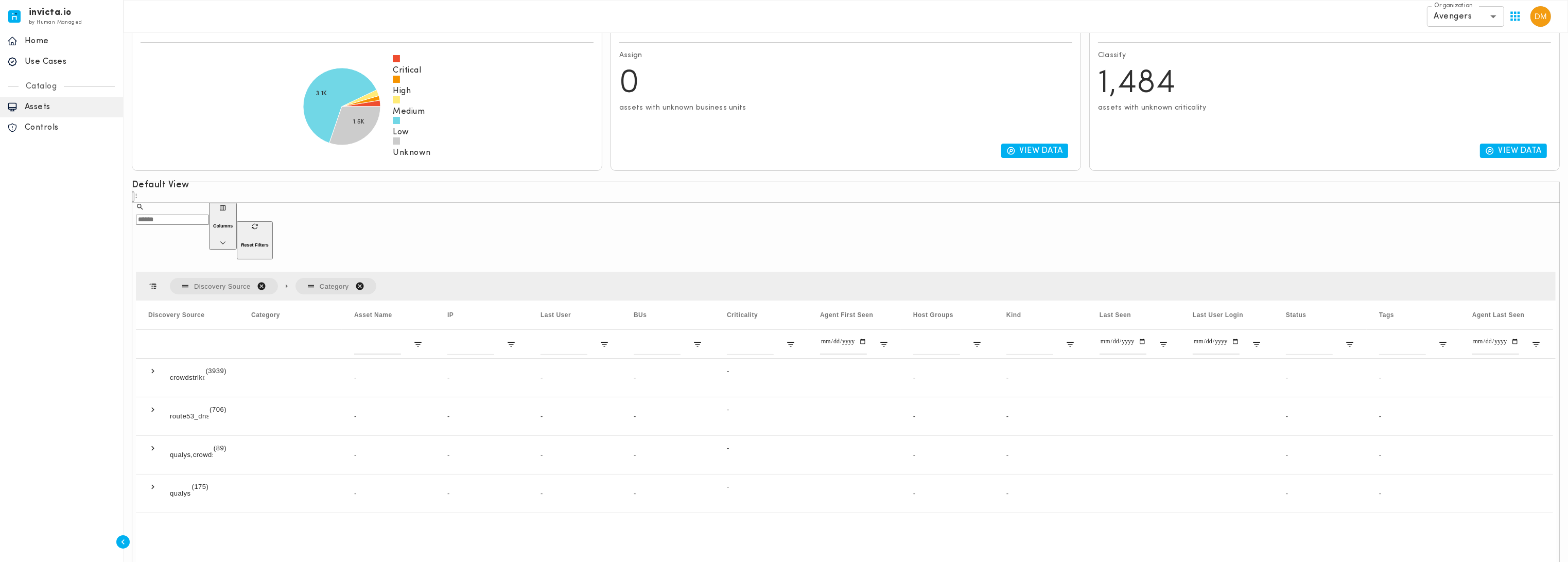 click at bounding box center [262, 286] 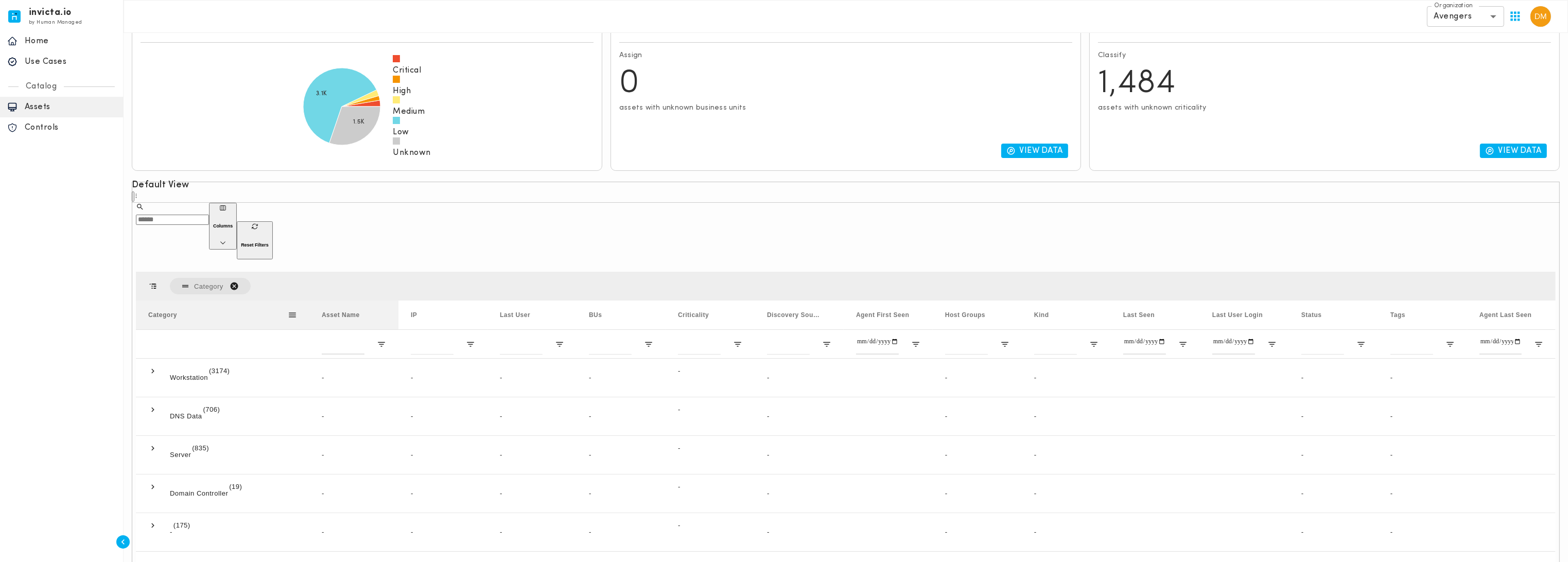drag, startPoint x: 240, startPoint y: 264, endPoint x: 311, endPoint y: 265, distance: 71.00704 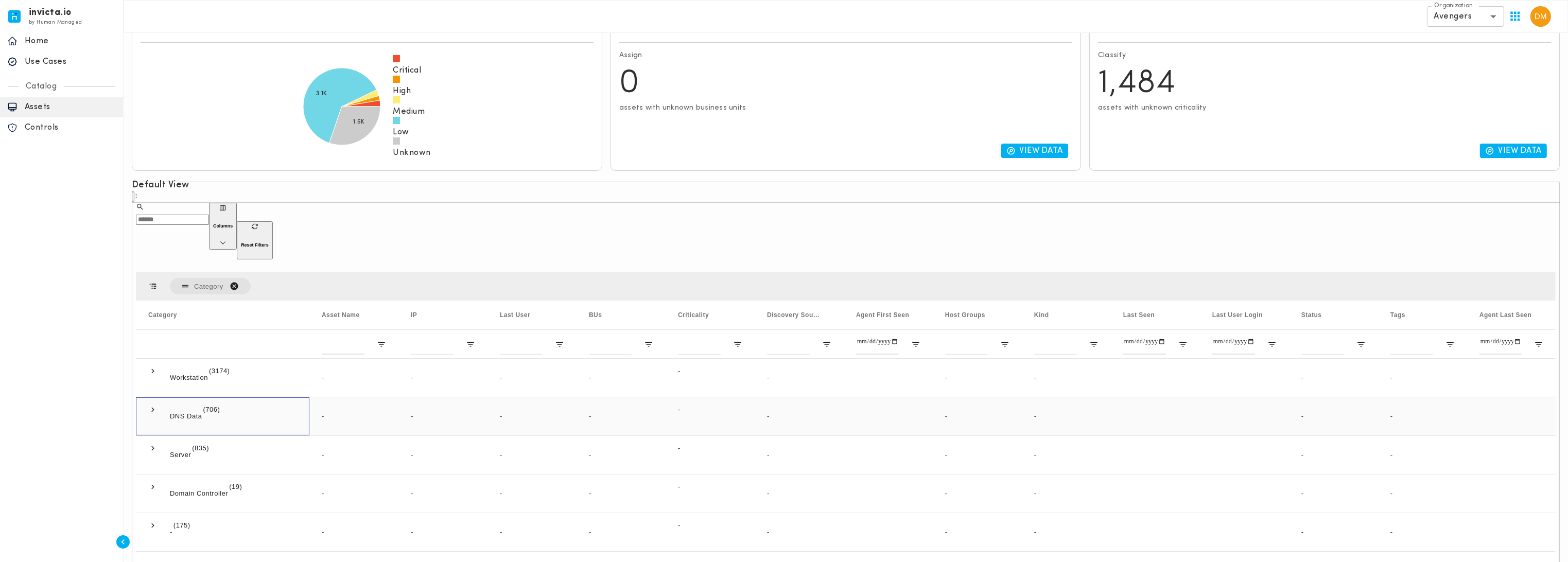 click at bounding box center [153, 410] 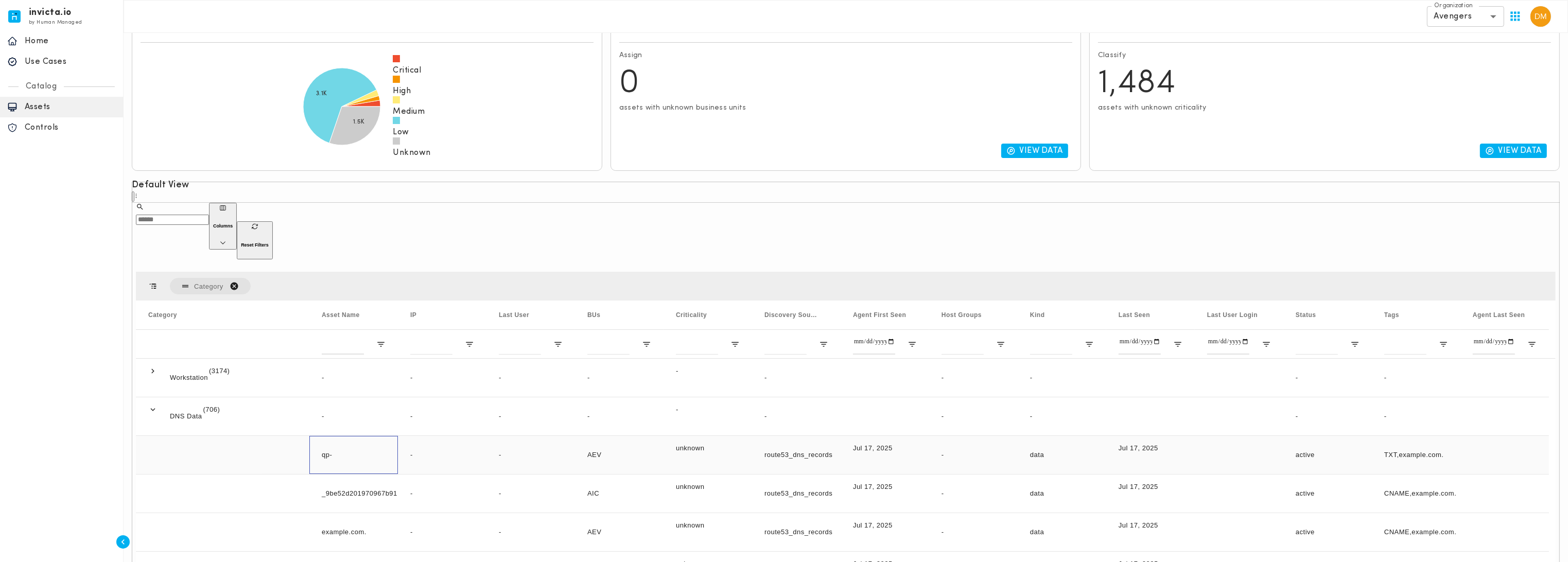 click on "qp-5977764._domainkey.example.com." at bounding box center (354, 467) 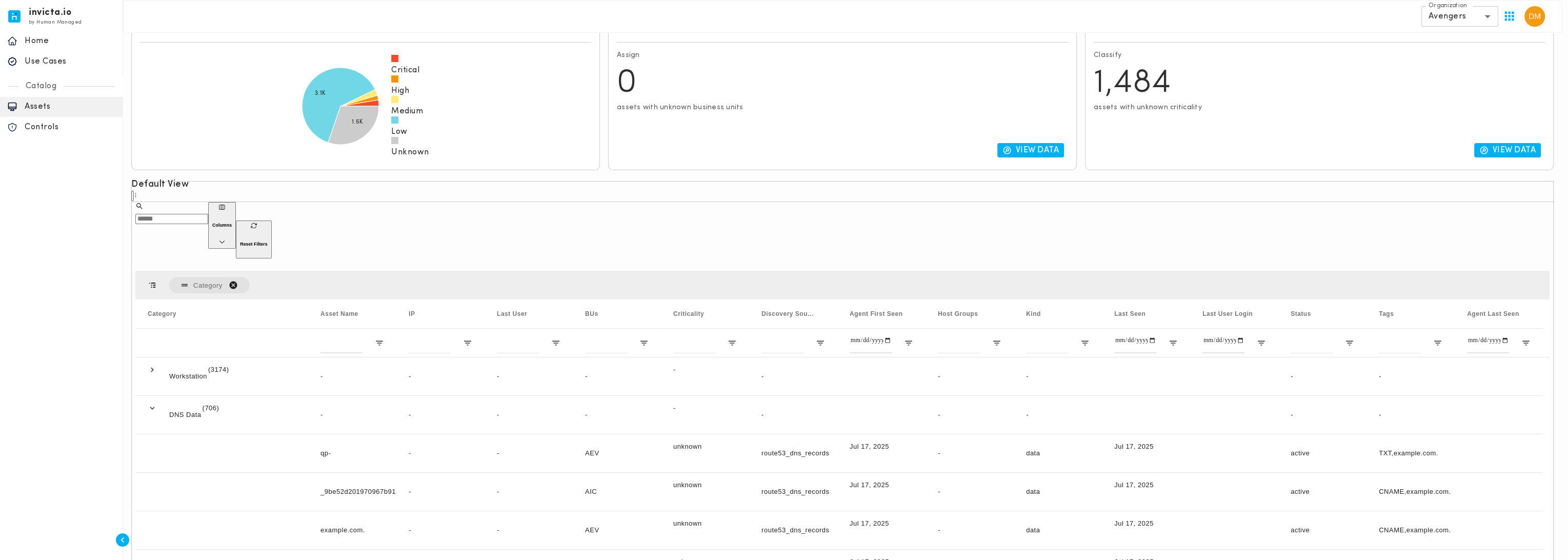drag, startPoint x: 898, startPoint y: 151, endPoint x: 909, endPoint y: 171, distance: 22.82542 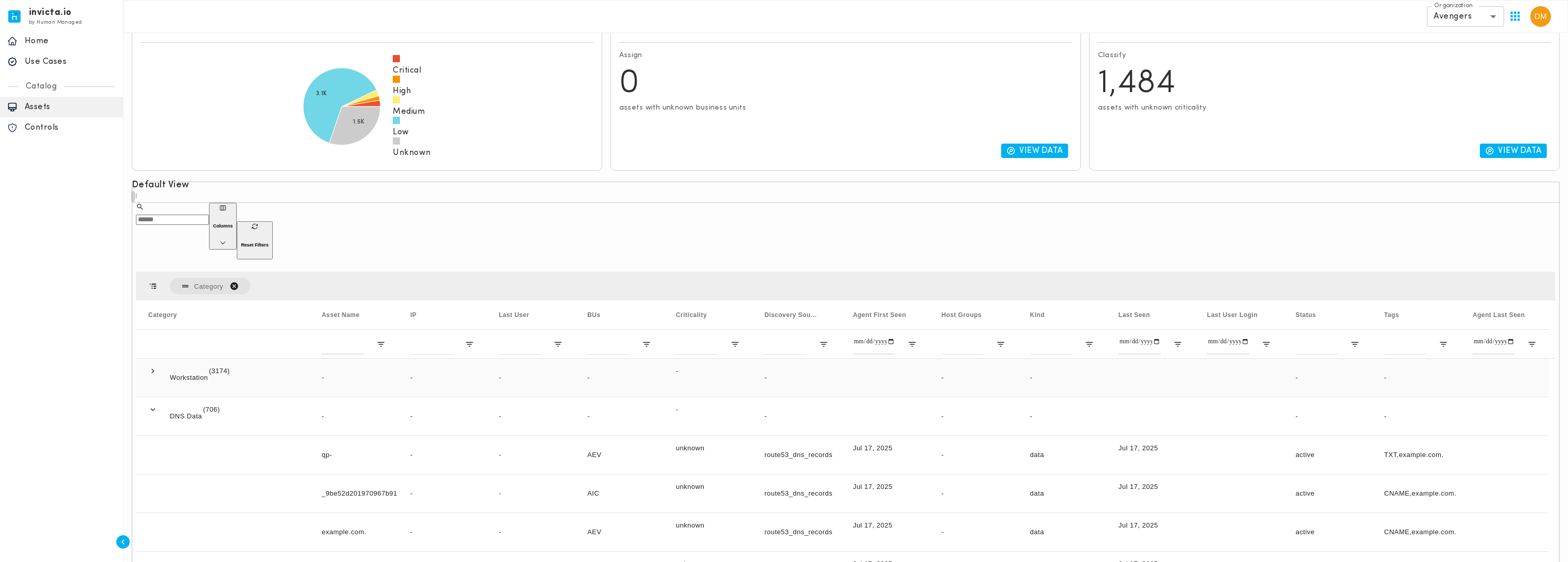 scroll, scrollTop: 229, scrollLeft: 0, axis: vertical 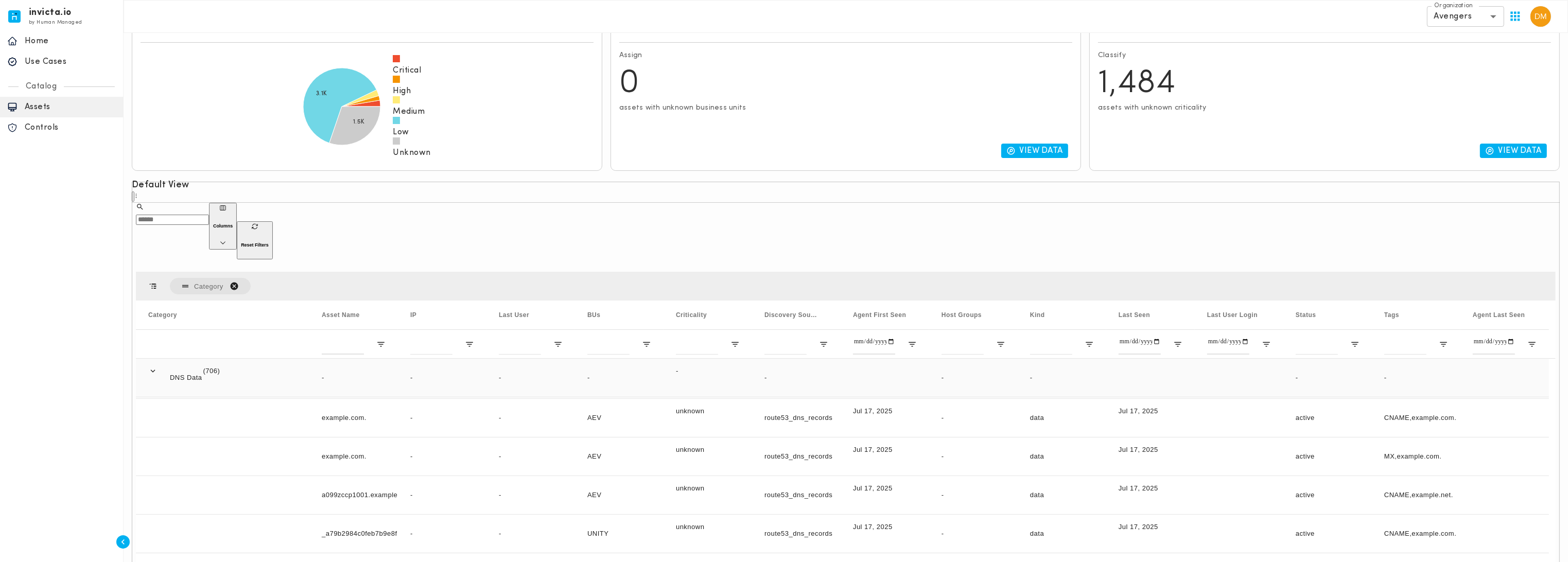 click at bounding box center (153, 371) 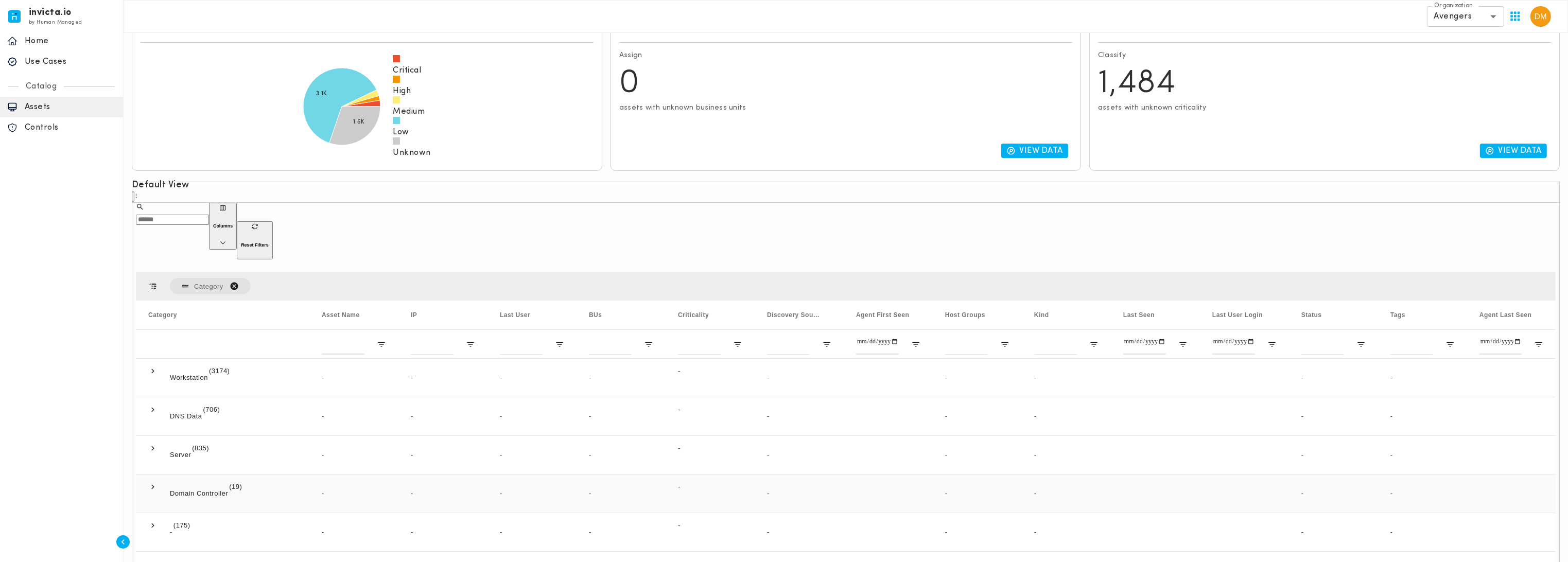 click at bounding box center [153, 487] 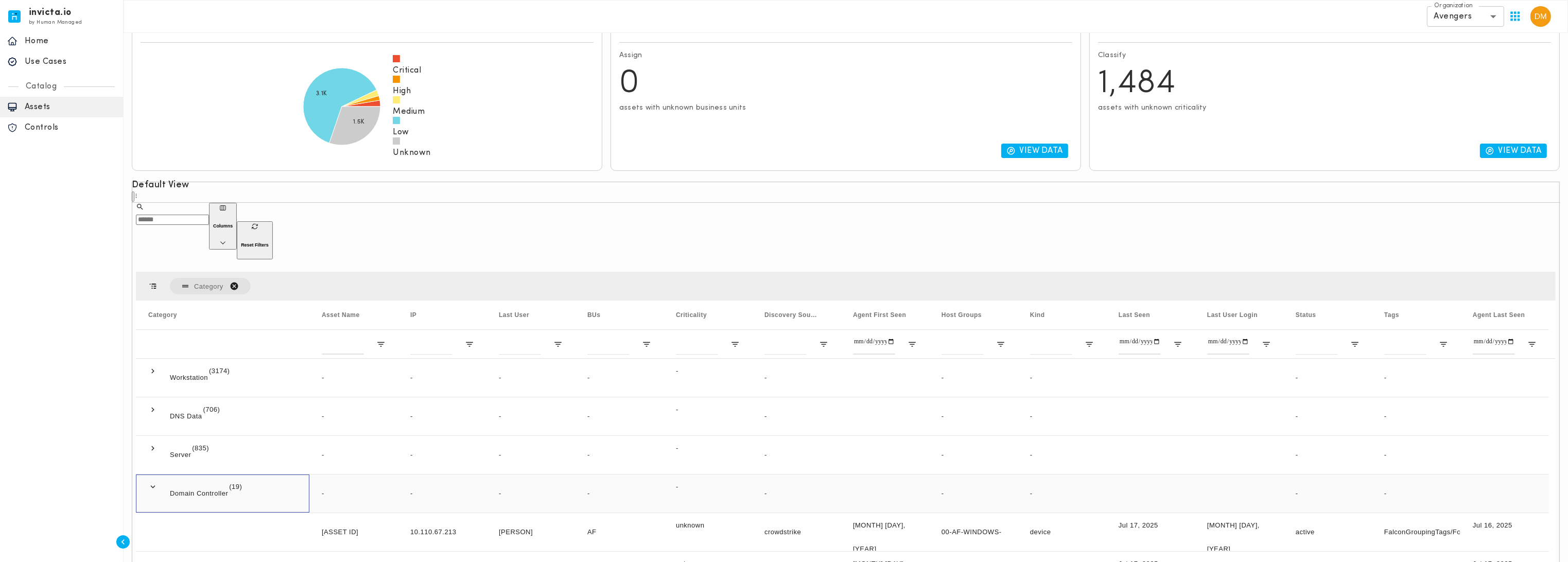 click at bounding box center (153, 487) 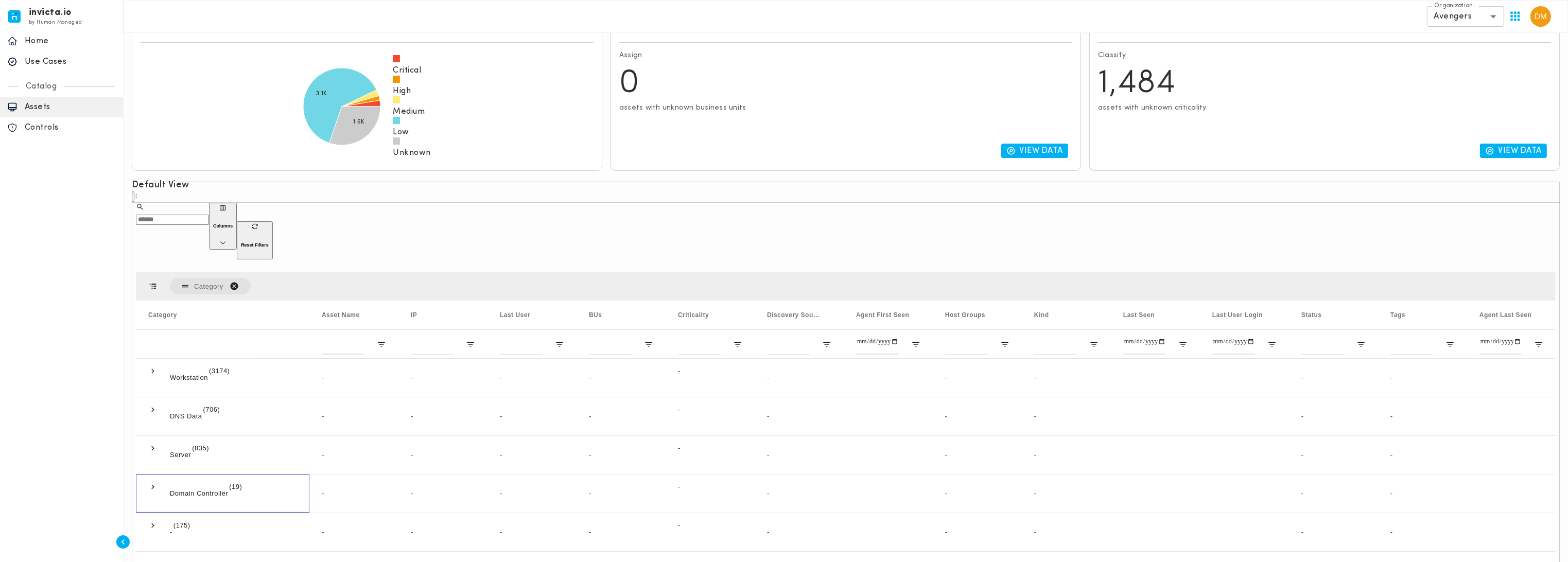 scroll, scrollTop: 0, scrollLeft: 0, axis: both 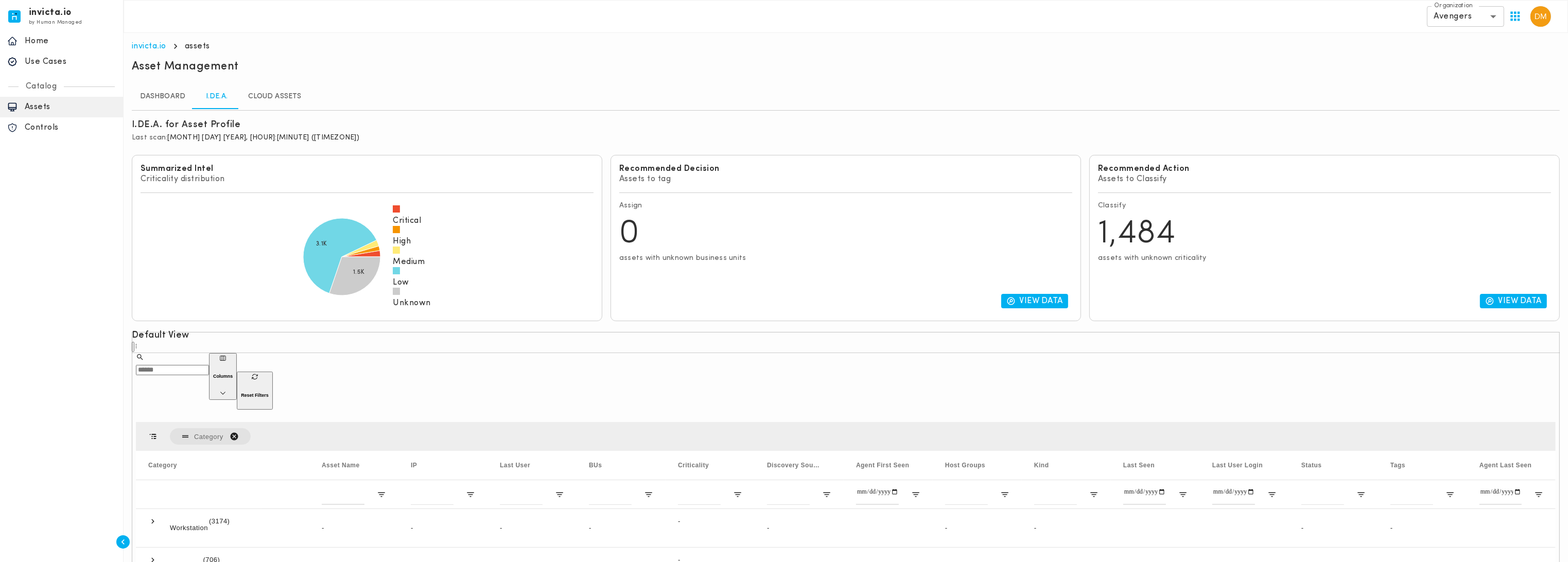 click on "Cloud Assets" at bounding box center [274, 97] 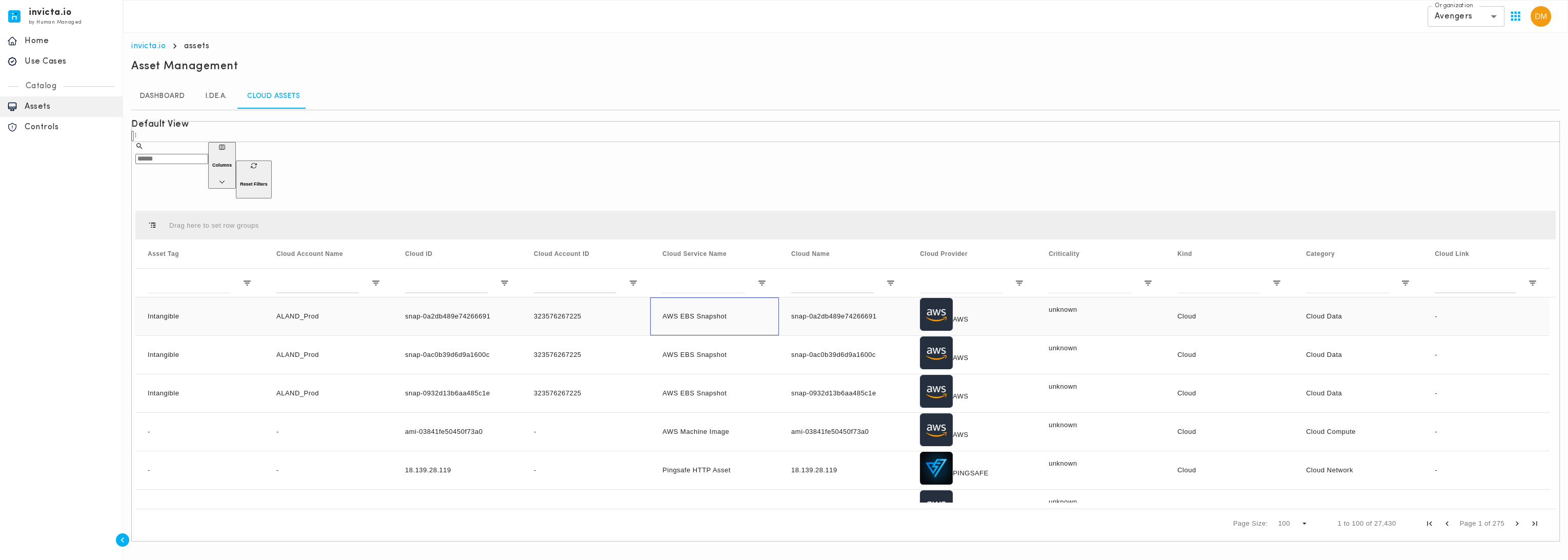 click on "AWS EBS Snapshot" at bounding box center (714, 316) 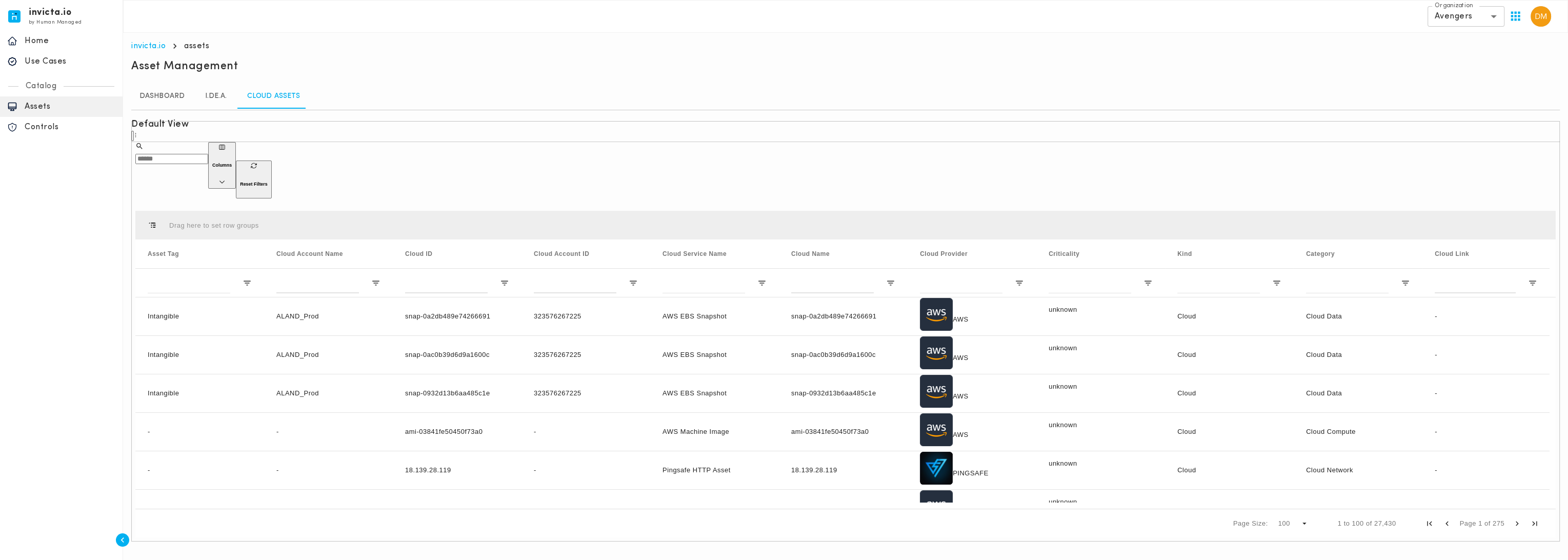 click on "Dashboard" at bounding box center [162, 96] 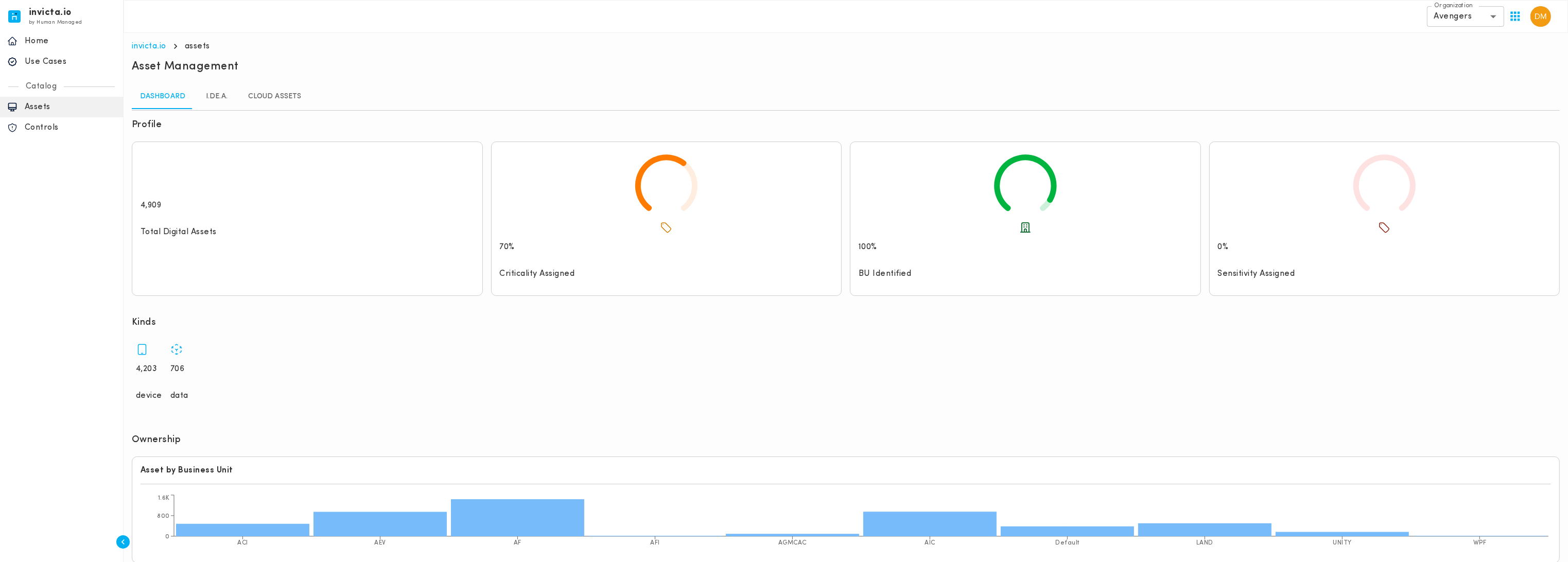 click on "device" at bounding box center [149, 396] 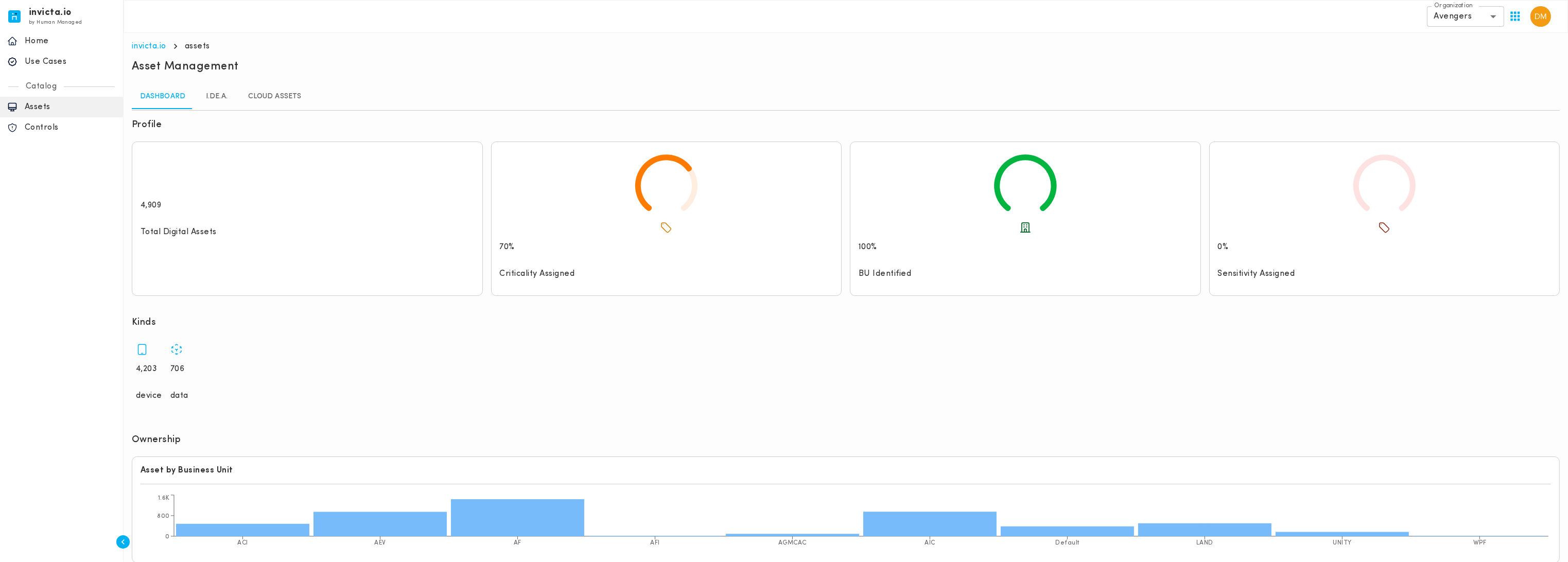 click on "4,203" at bounding box center [147, 369] 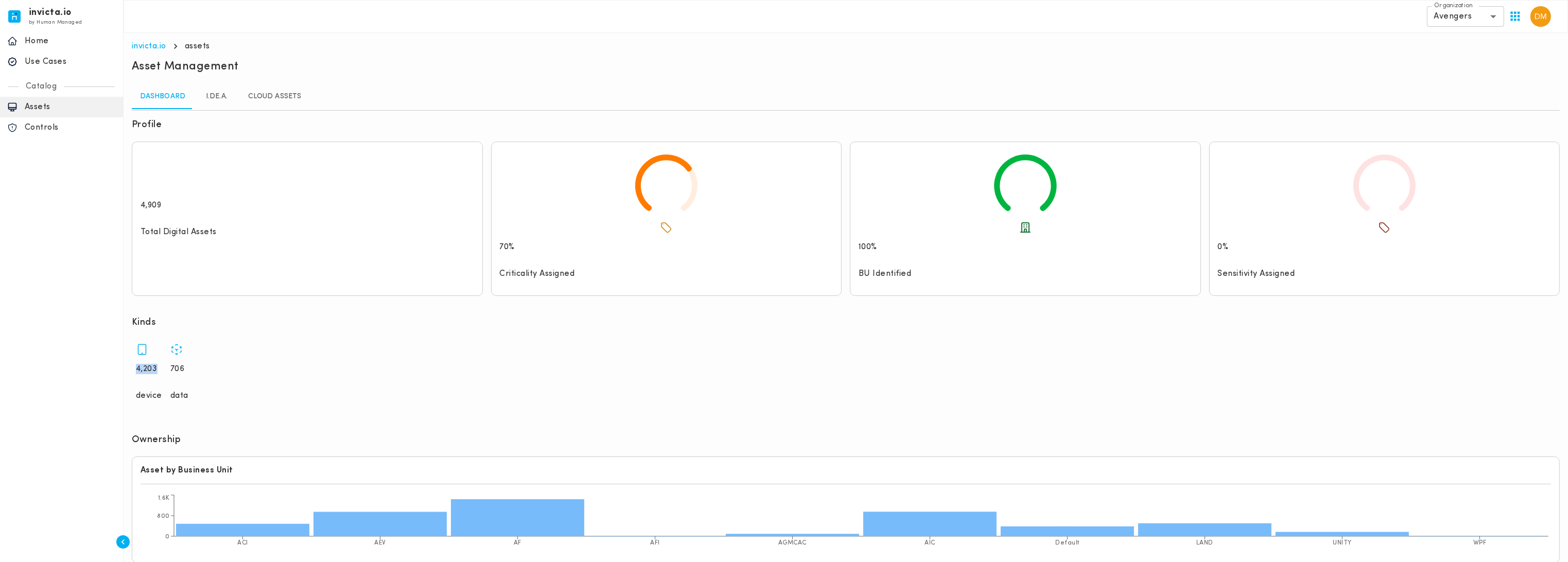 click on "4,203" at bounding box center [147, 369] 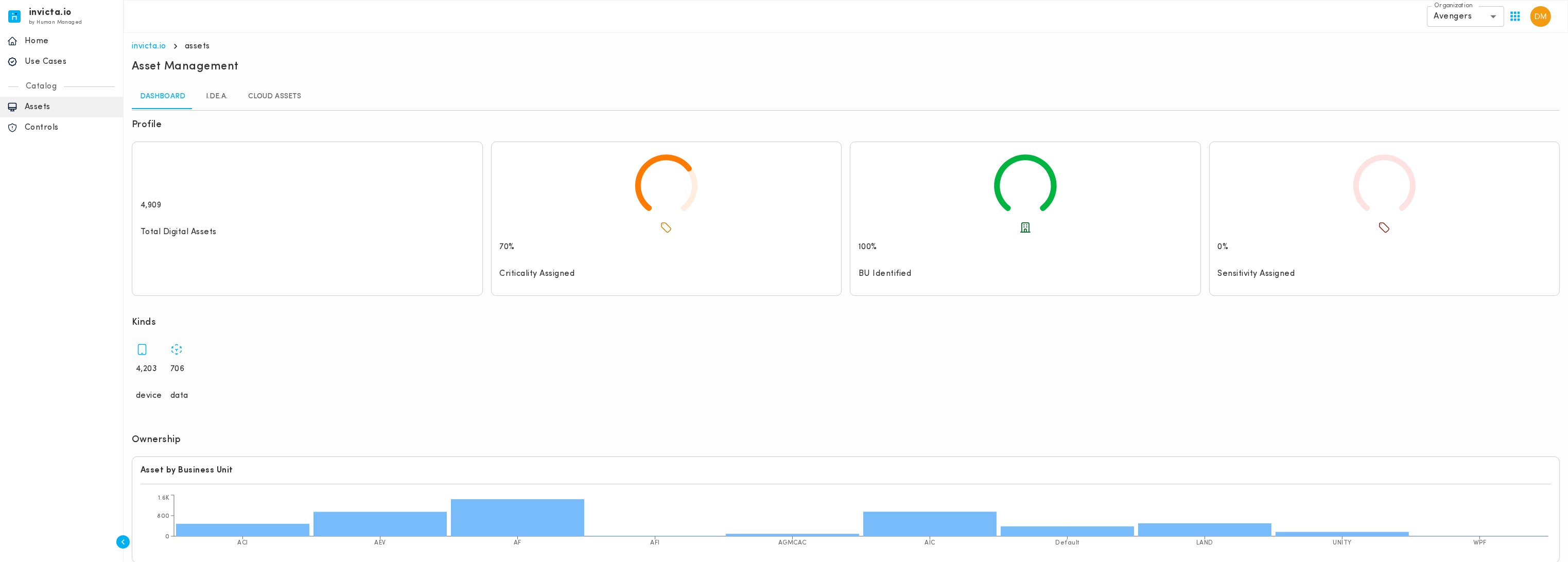 click 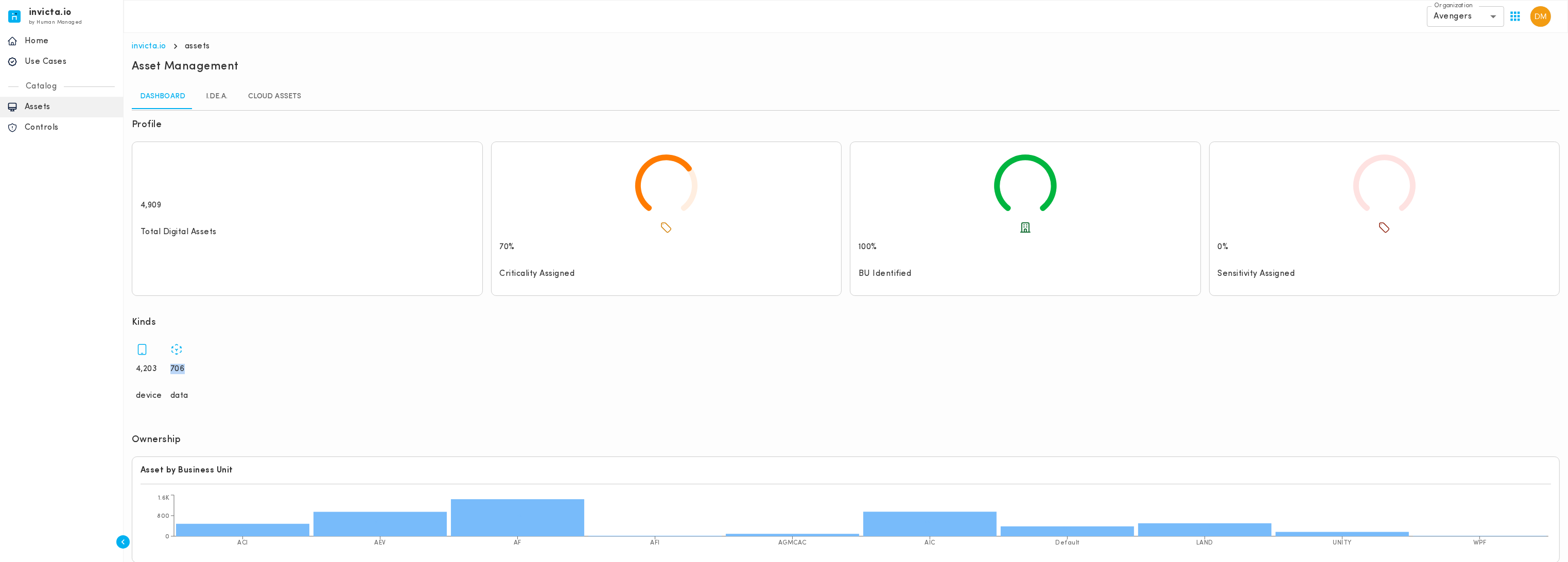 click on "706" at bounding box center [178, 369] 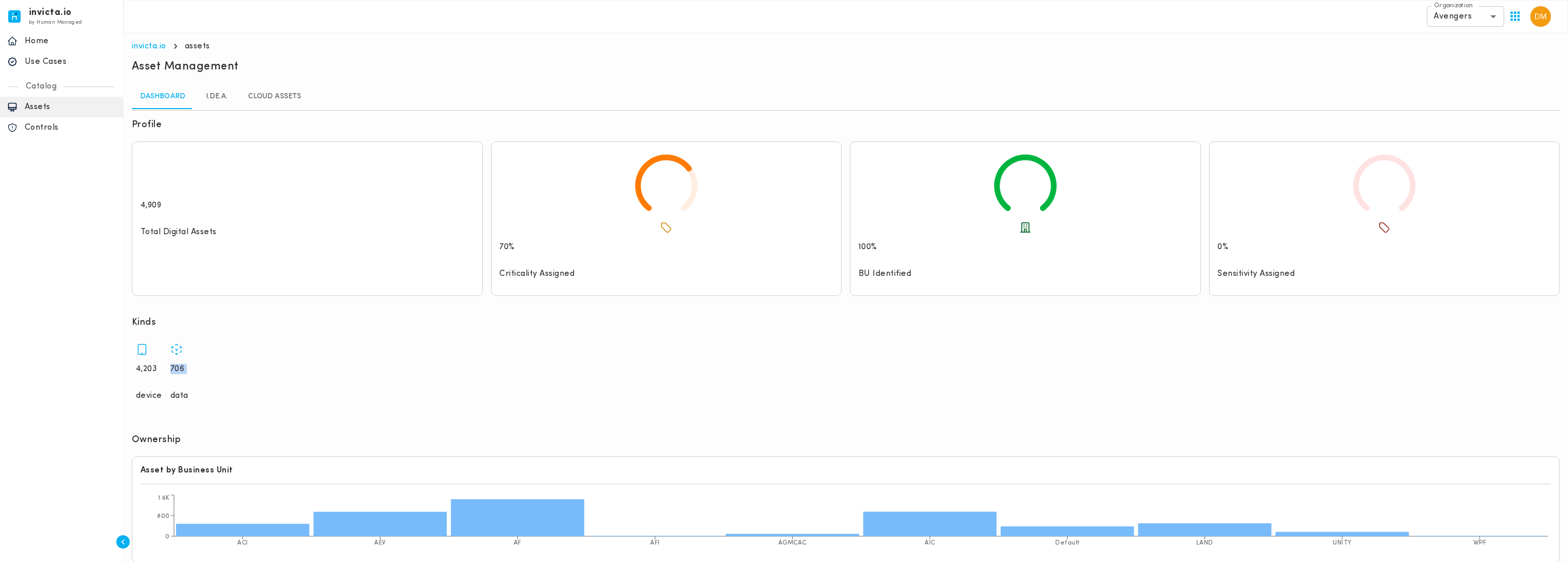 click on "706" at bounding box center (178, 369) 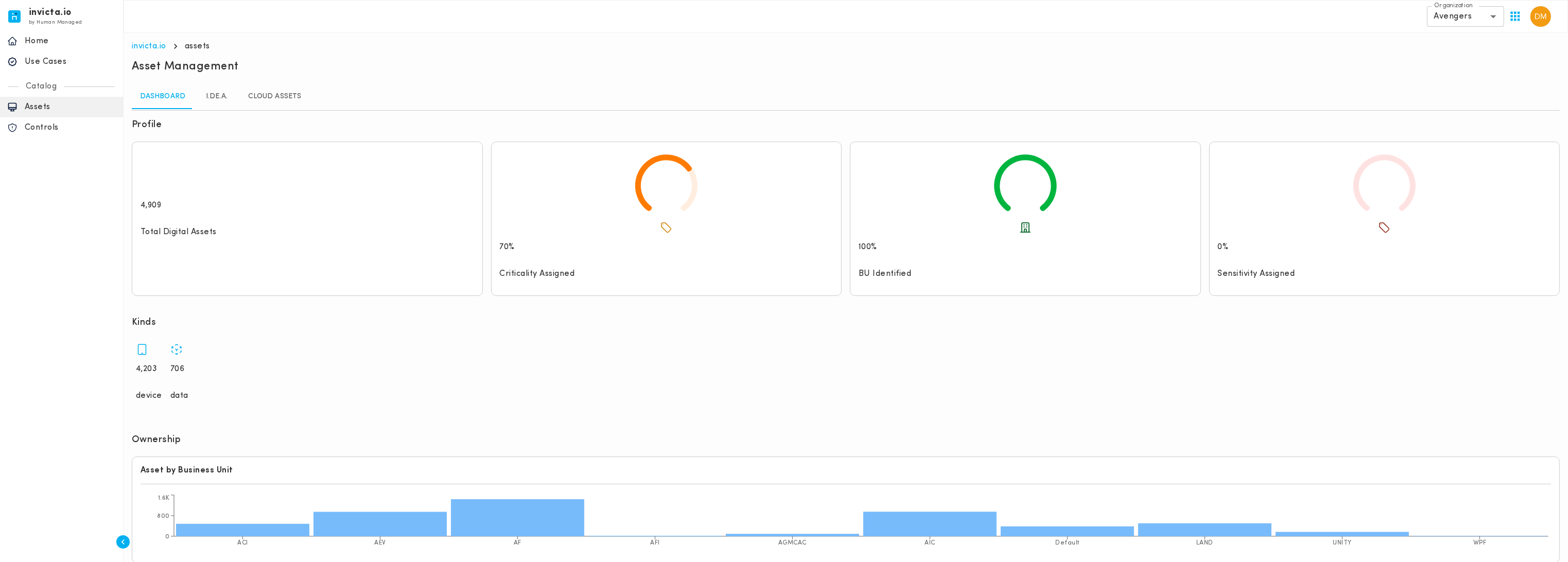 click on "4,203 device" at bounding box center (149, 372) 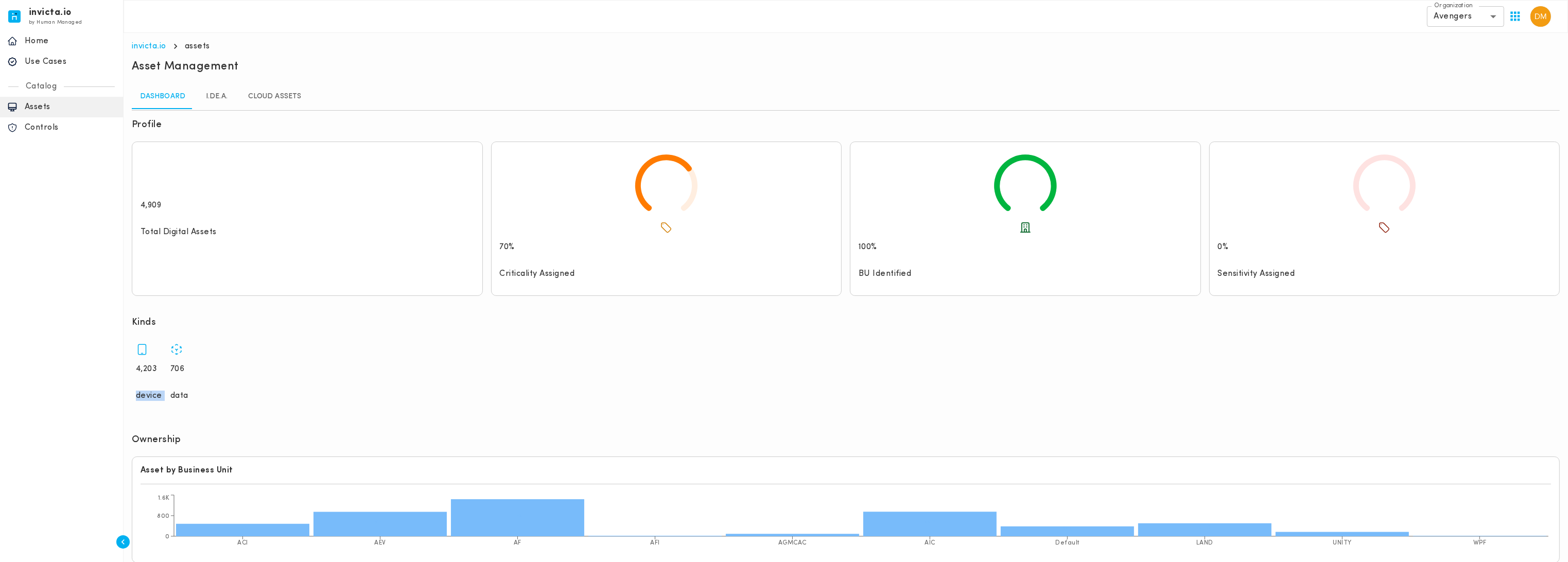 click on "device" at bounding box center [149, 396] 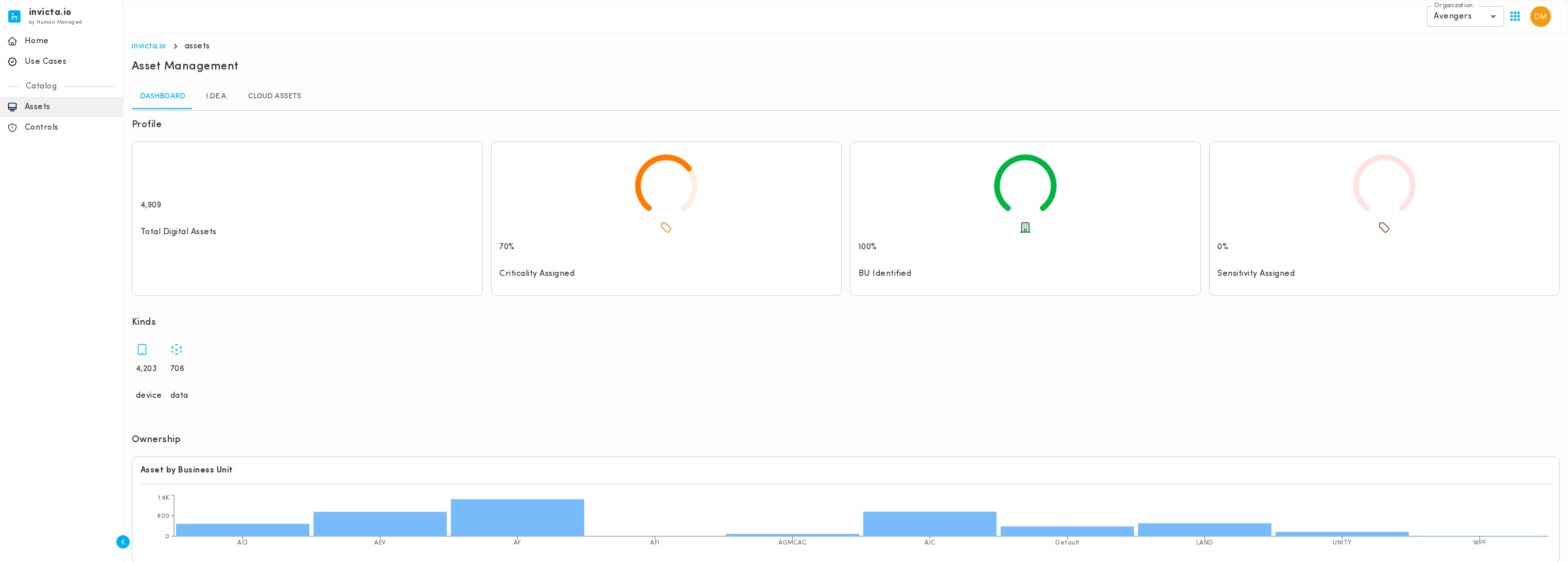 click on "device" at bounding box center (149, 396) 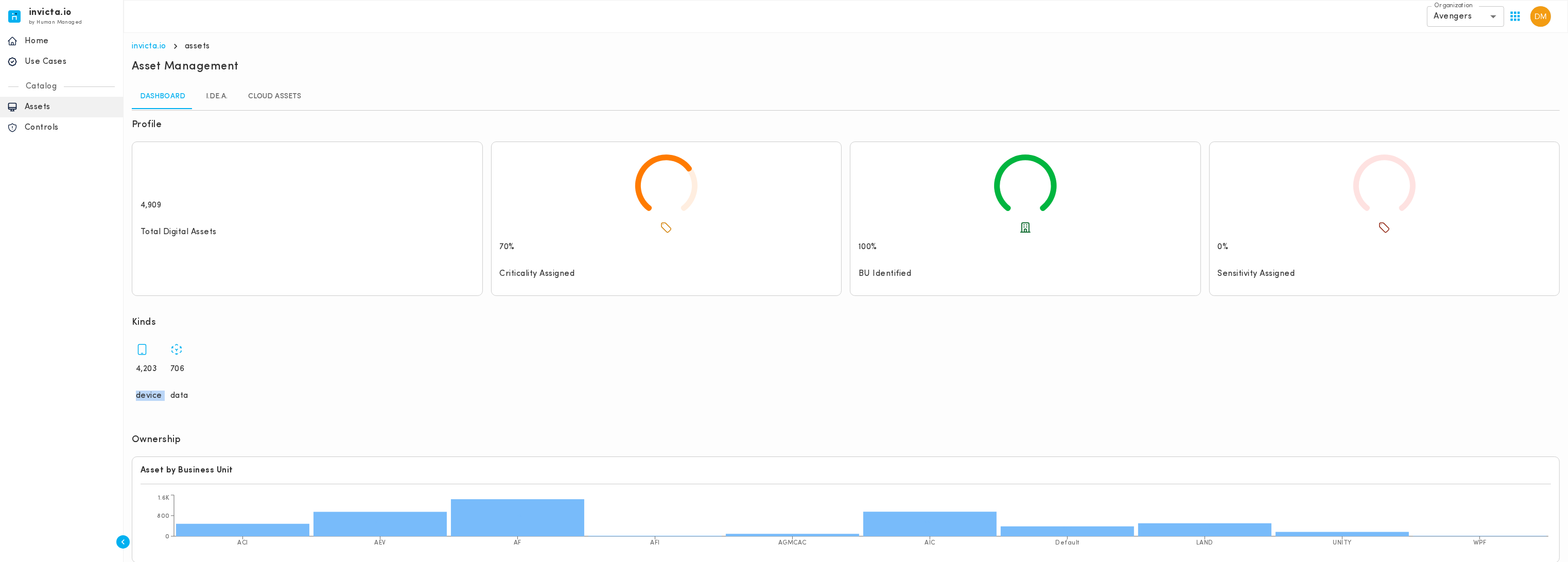 click on "device" at bounding box center (149, 396) 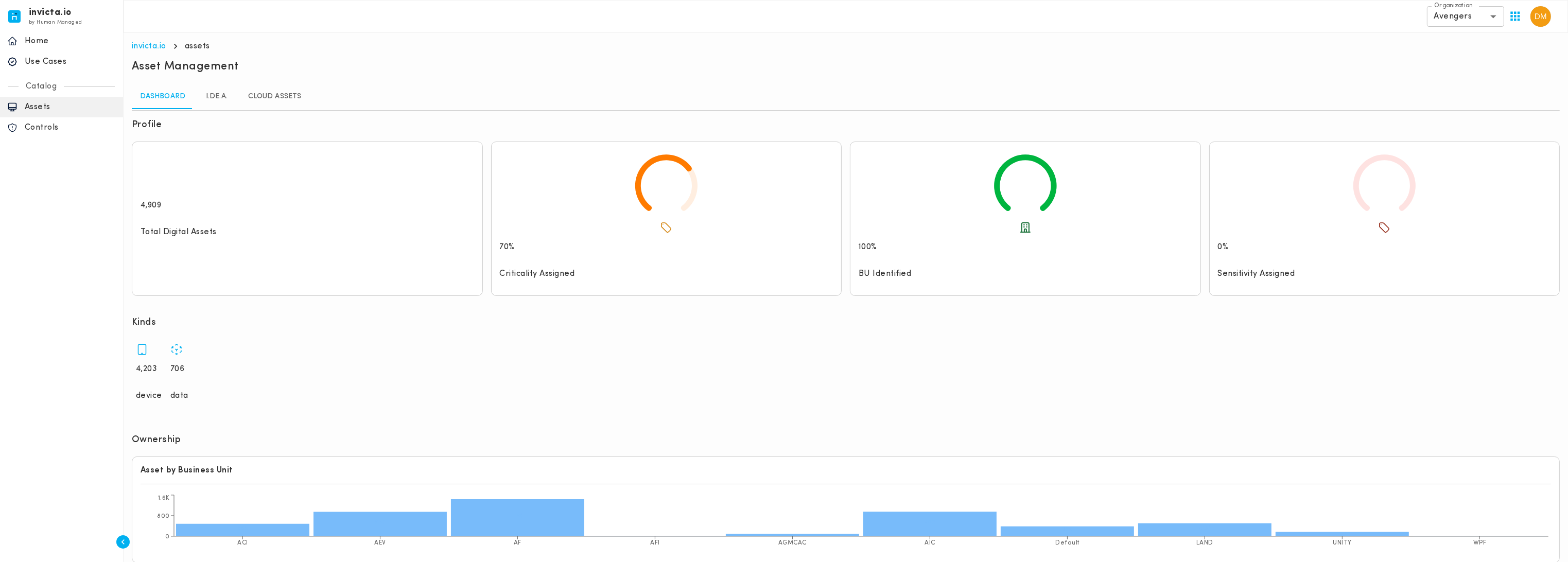click on "device" at bounding box center [149, 396] 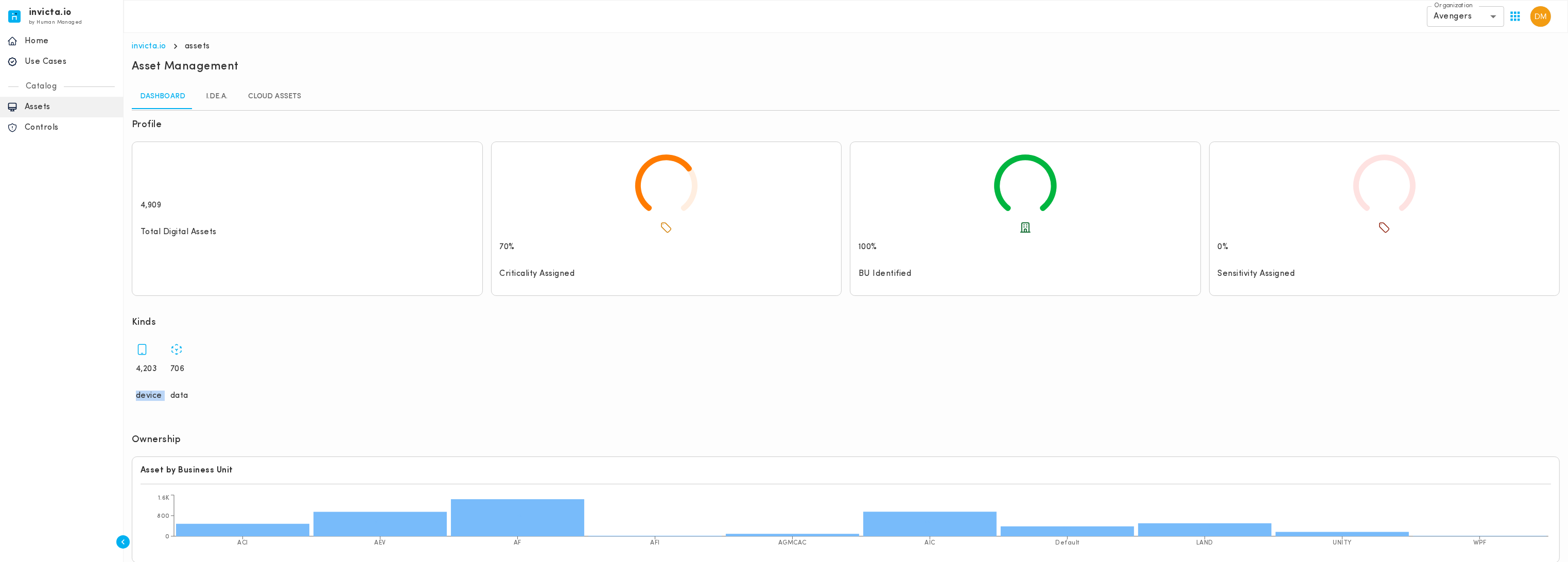 click on "device" at bounding box center (149, 396) 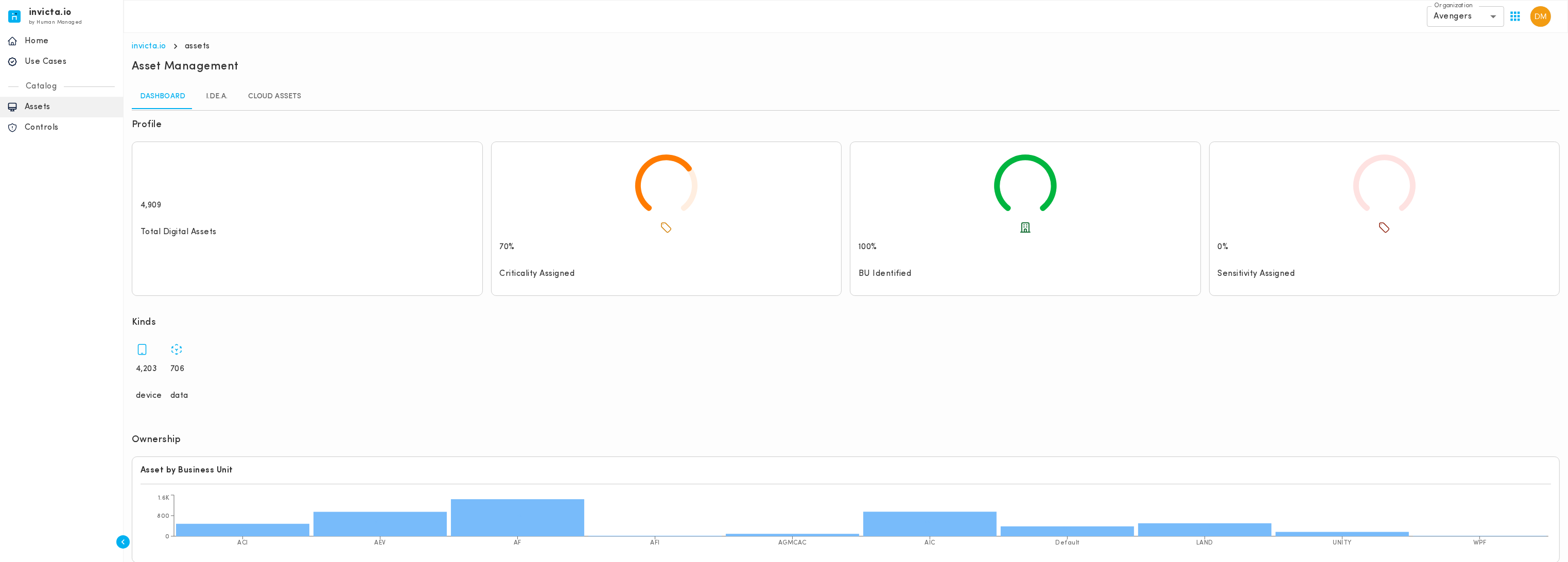 click on "device" at bounding box center (149, 396) 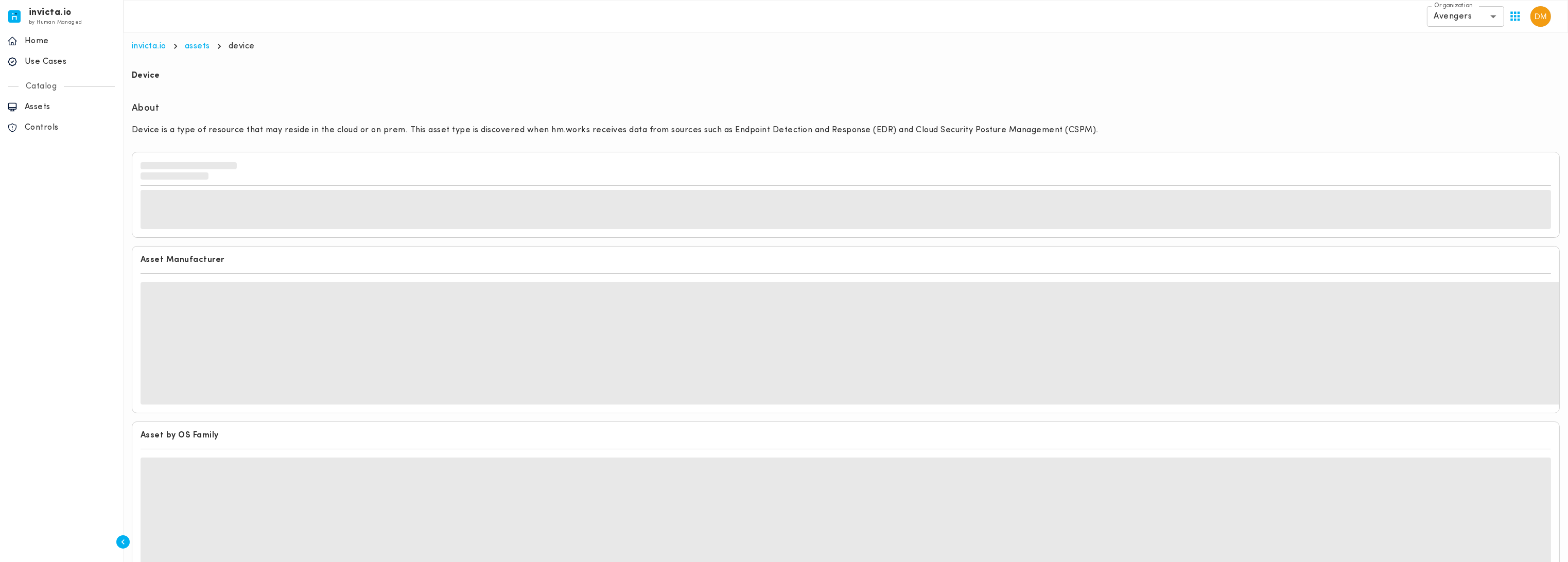 click on "invicta.io by Human Managed {"resourceSet":[{"resourceId":"invicta-io/web/nav-section-item/home","actions":["read"]}]} {"resourceSet":[{"resourceId":"invicta-io/web/nav-item/home--home","actions":["read"]}]} home Home {"resourceSet":[{"resourceId":"invicta-io/web/nav-item/home--my-dashboard","actions":["read"]}]} {"resourceSet":[{"resourceId":"invicta-io/web/nav-item/home--usecases","actions":["read"]}]} Use Cases {"resourceSet":[{"resourceId":"invicta-io/web/nav-item/home--change-management","actions":["read"]}]} {"resourceSet":[{"resourceId":"invicta-io/web/nav-section-item/catalog","actions":["read"]}]} Catalog {"resourceSet":[{"resourceId":"invicta-io/web/nav-item/catalog--assets","actions":["read"]}]} Assets {"resourceSet":[{"resourceId":"invicta-io/web/nav-item/catalog--controls","actions":["read"]}]} Controls {"resourceSet":[{"resourceId":"invicta-io/web/nav-section-item/idea","actions":["read"]}]} {"resourceSet":[{"resourceId":"invicta-io/web/nav-section-item/usecases","actions":["read"]}]}" at bounding box center [62, 281] 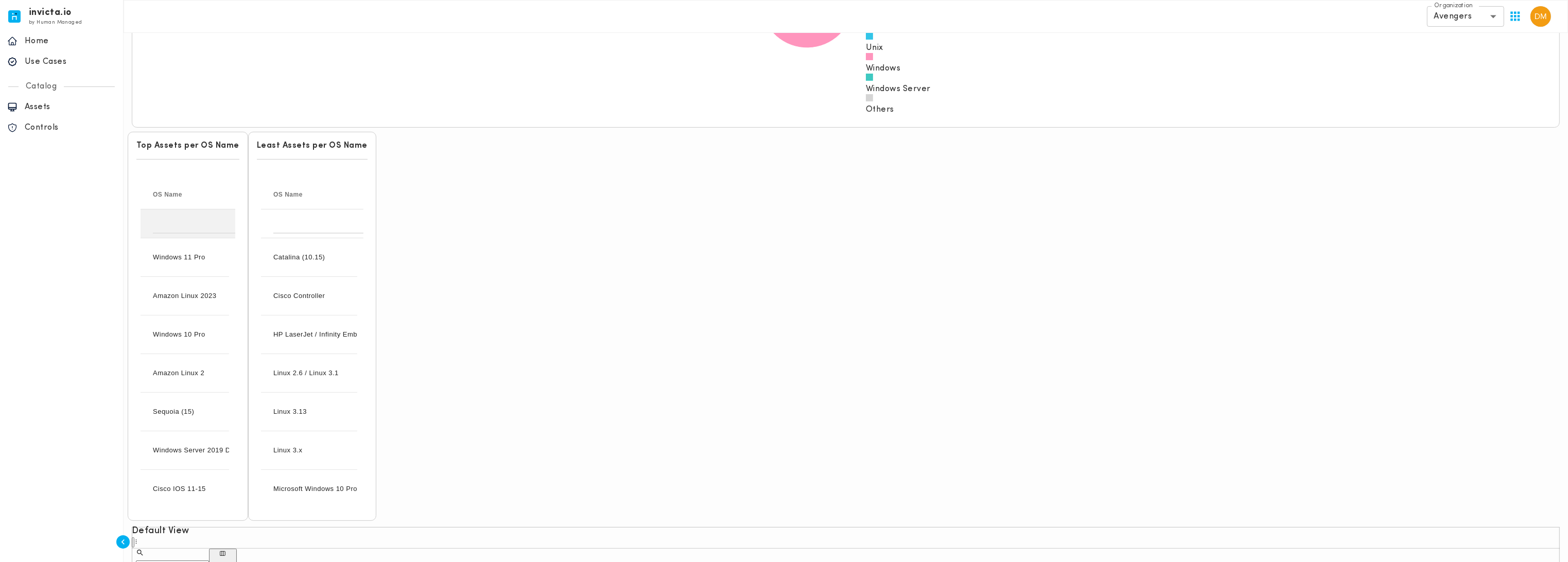 scroll, scrollTop: 572, scrollLeft: 0, axis: vertical 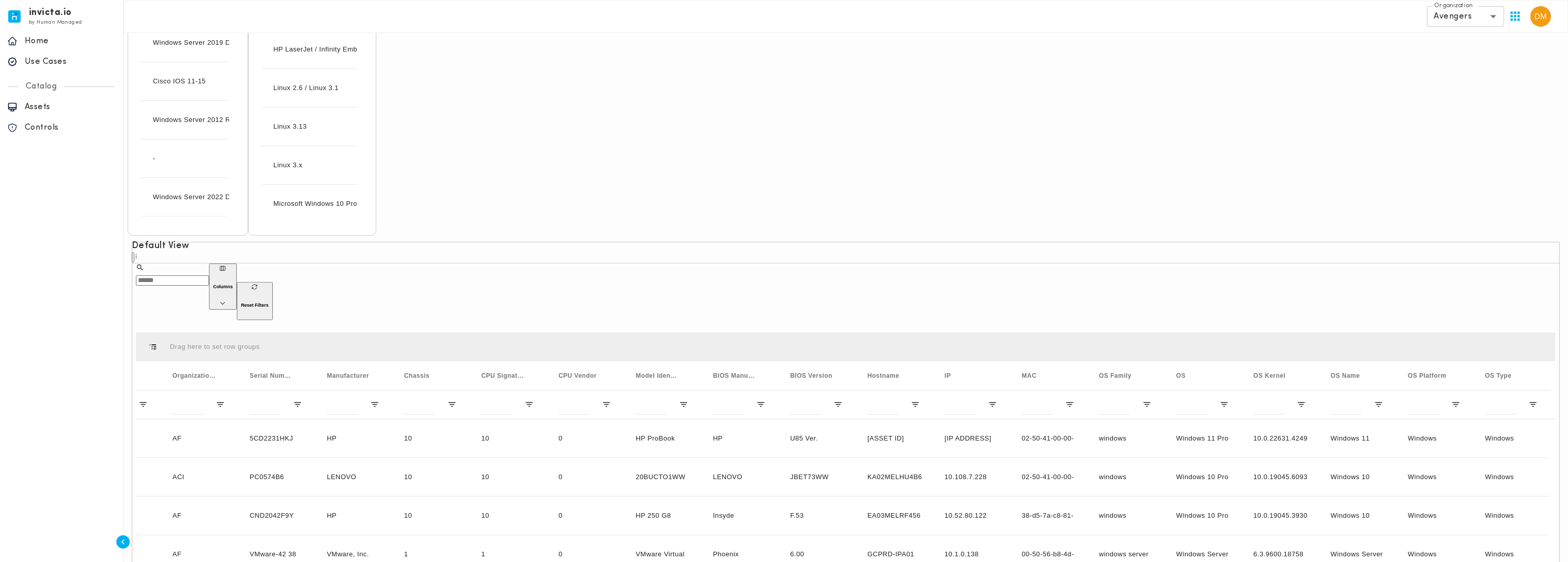 click on "Columns" at bounding box center [223, 287] 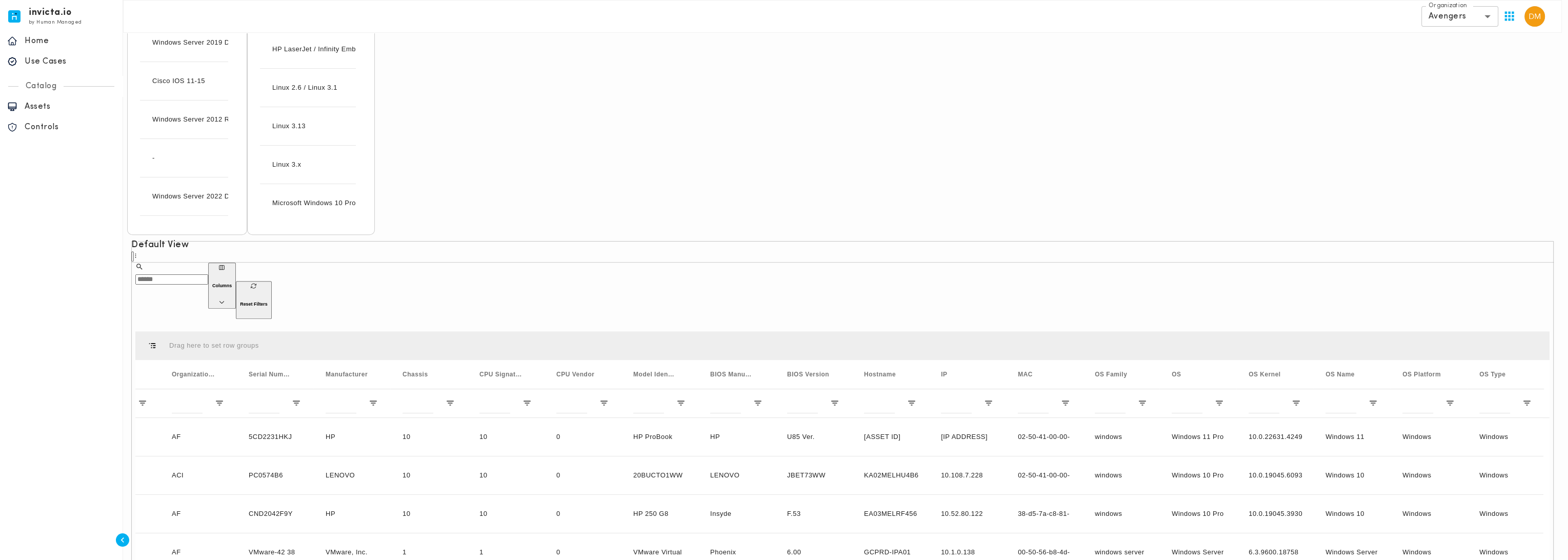 scroll, scrollTop: 0, scrollLeft: 515, axis: horizontal 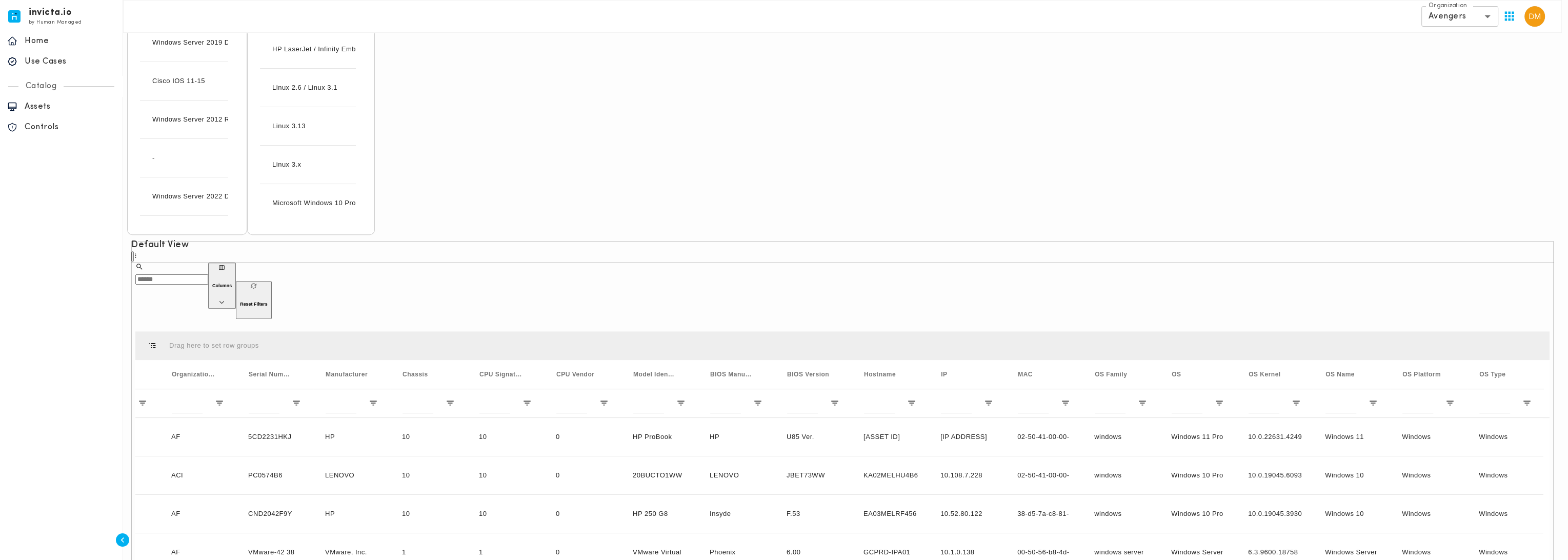 click at bounding box center [784, 280] 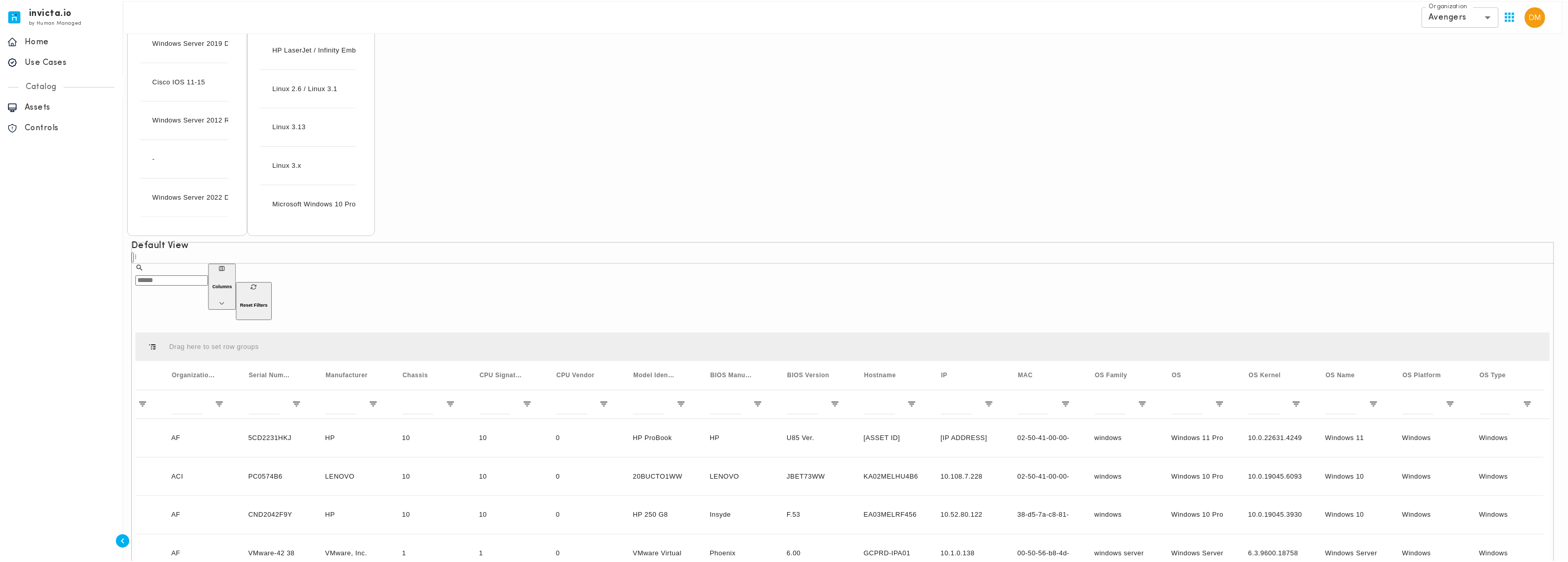scroll, scrollTop: 0, scrollLeft: 511, axis: horizontal 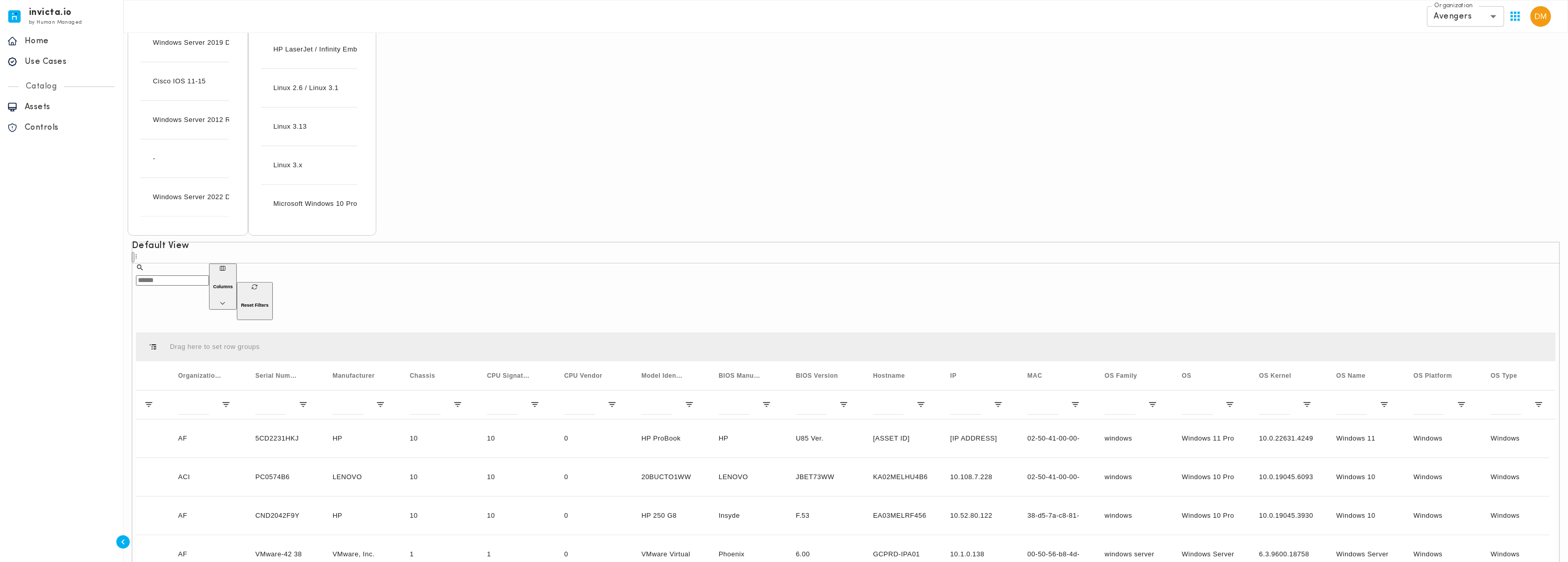 click on "Assets" at bounding box center [70, 107] 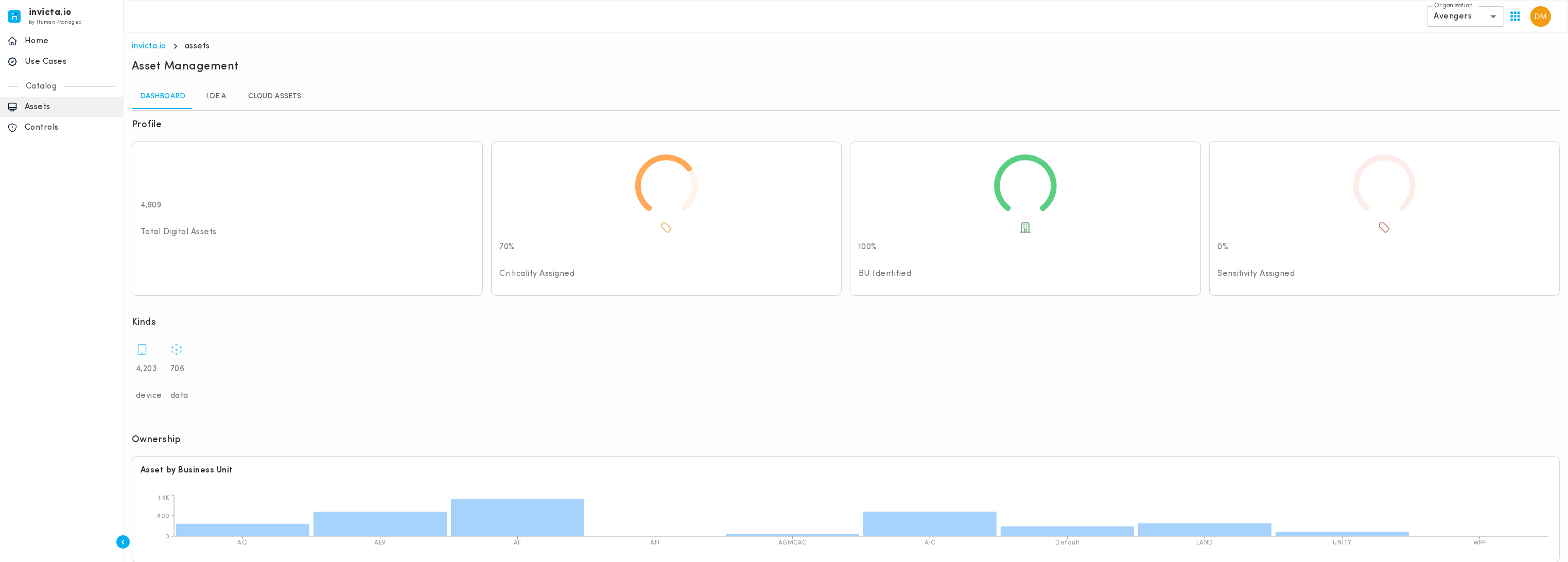 click on "I.DE.A." at bounding box center (217, 97) 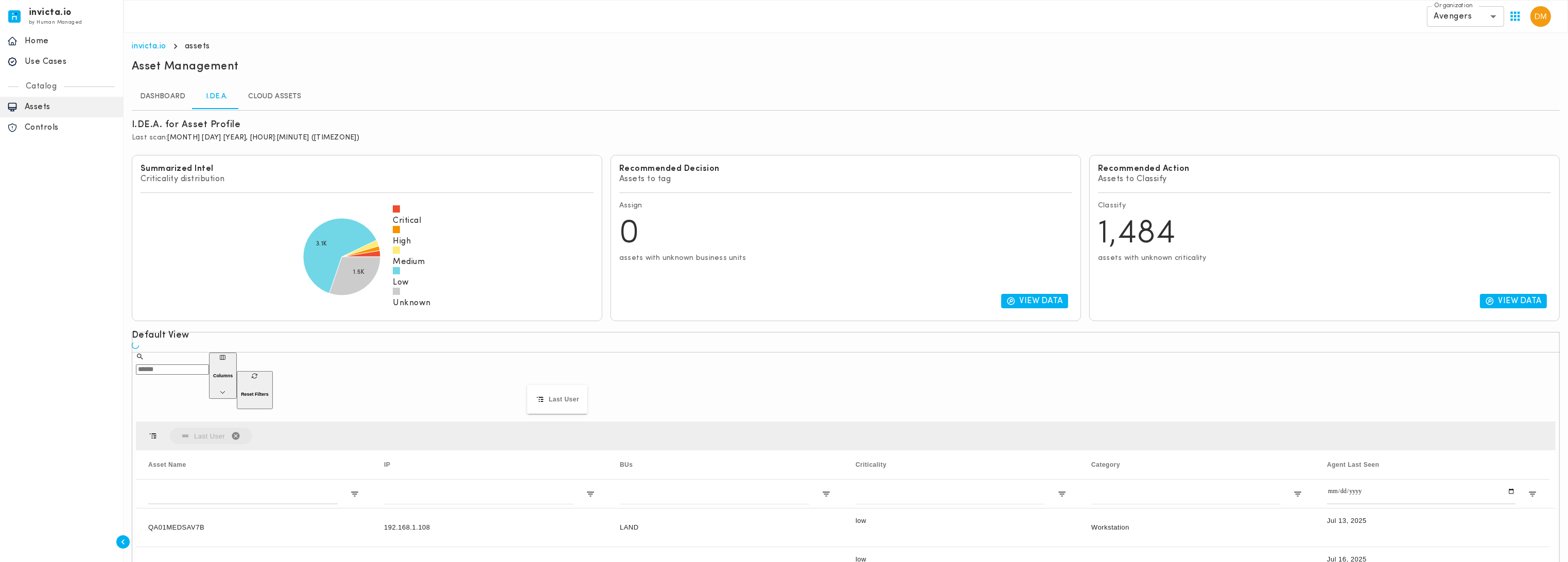drag, startPoint x: 578, startPoint y: 419, endPoint x: 532, endPoint y: 391, distance: 53.85165 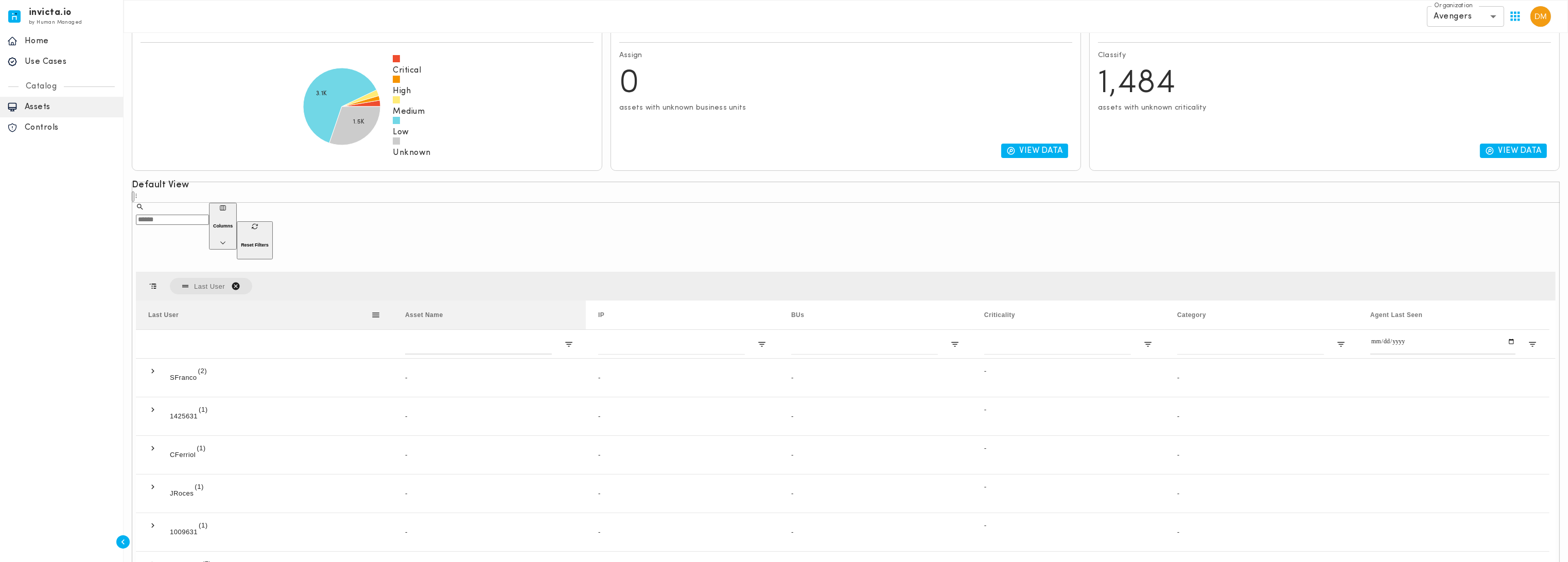 drag, startPoint x: 238, startPoint y: 265, endPoint x: 392, endPoint y: 267, distance: 154.01299 